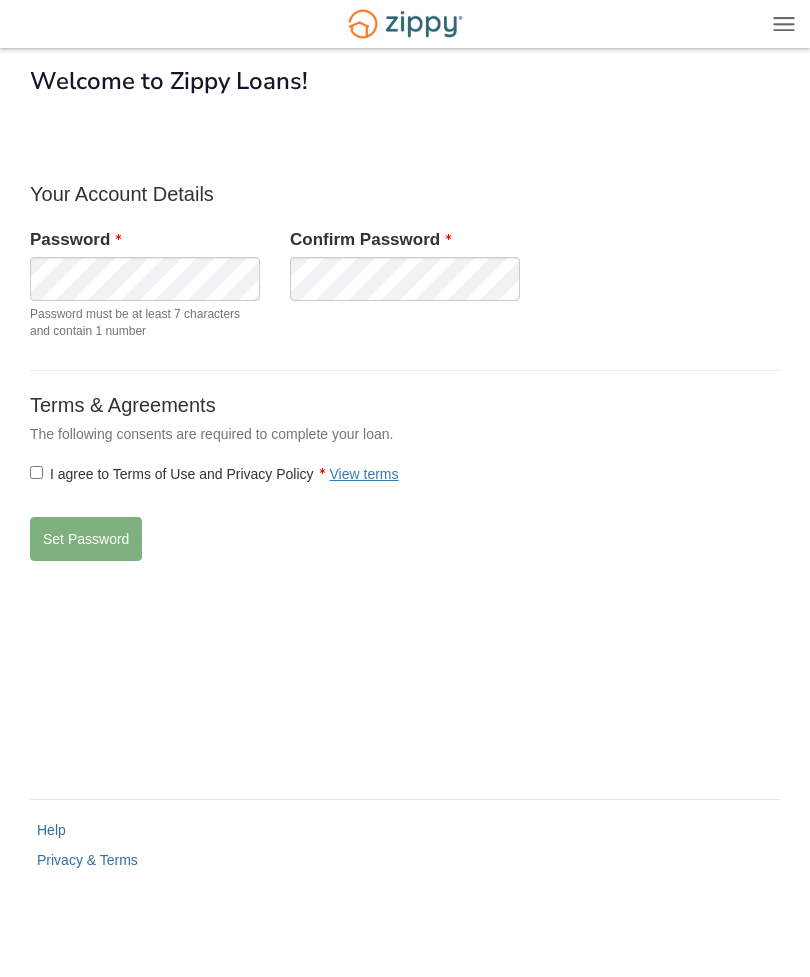 scroll, scrollTop: 0, scrollLeft: 0, axis: both 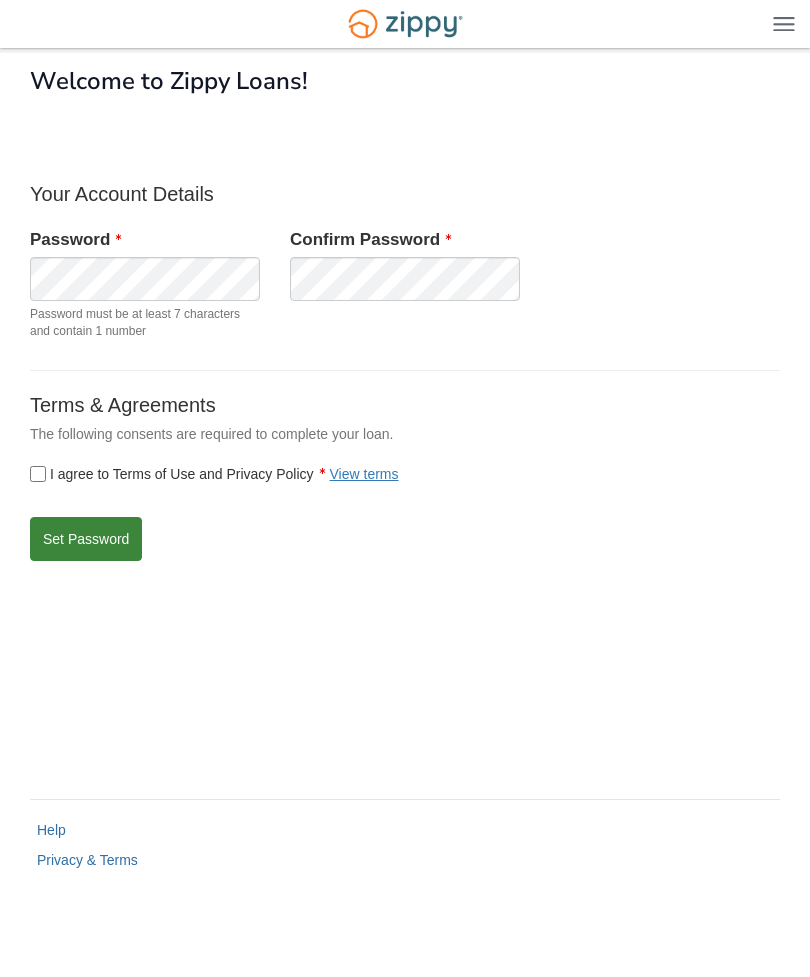 click on "Set Password" at bounding box center [86, 539] 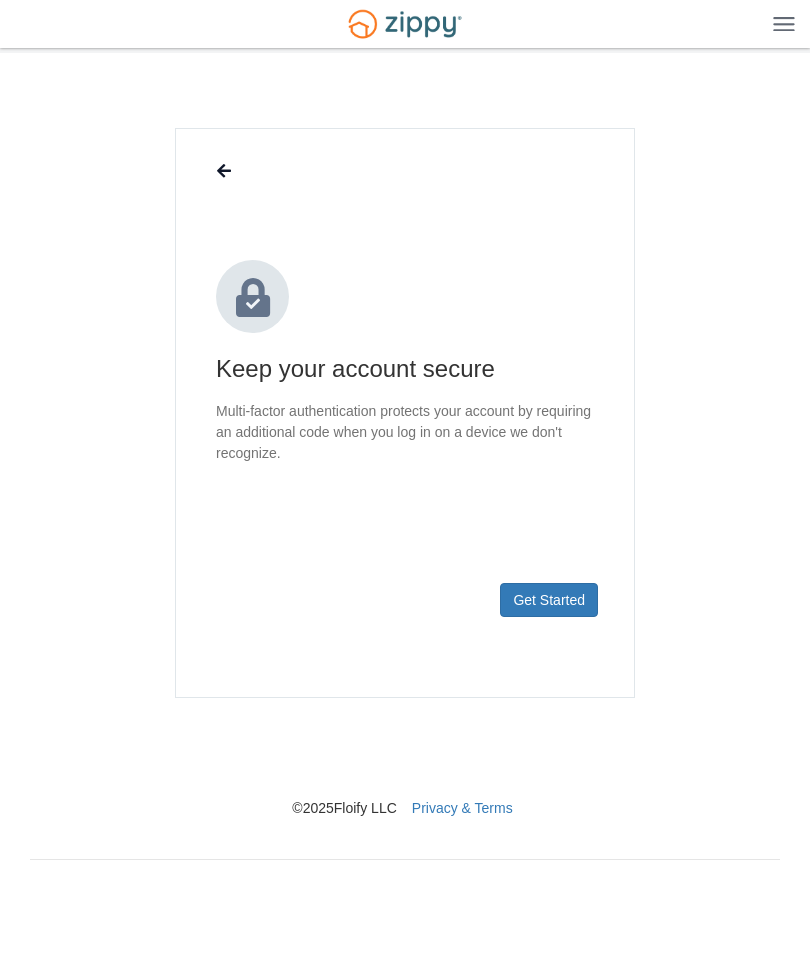 scroll, scrollTop: 0, scrollLeft: 0, axis: both 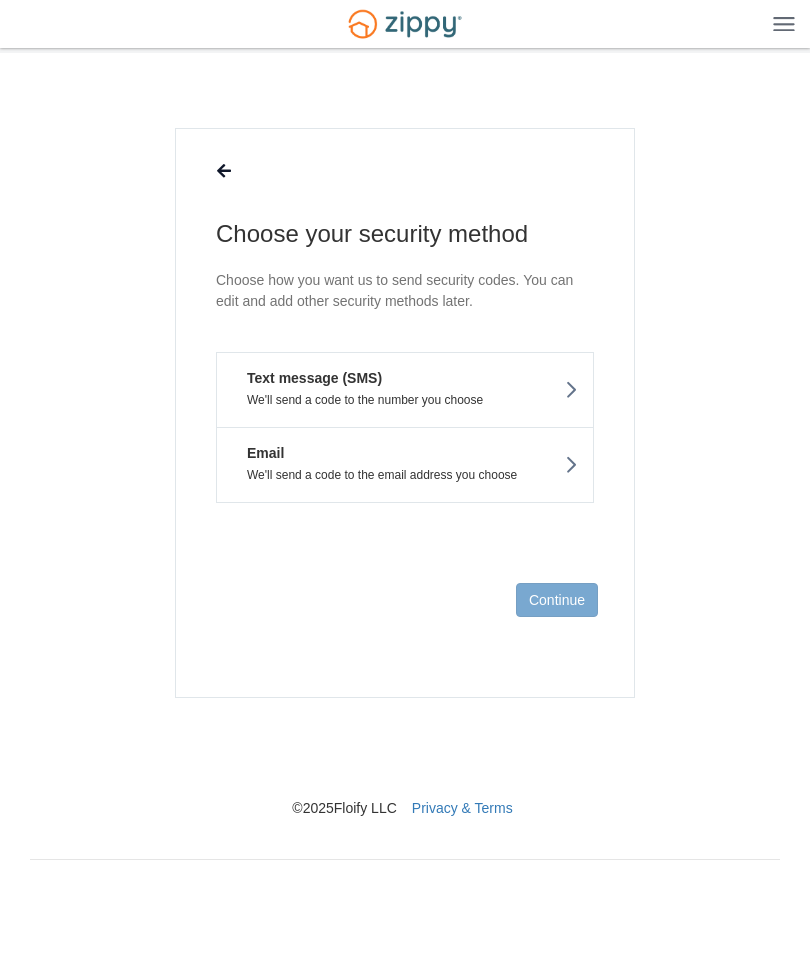 click on "Text message (SMS) We'll send a code to the number you choose" at bounding box center [405, 389] 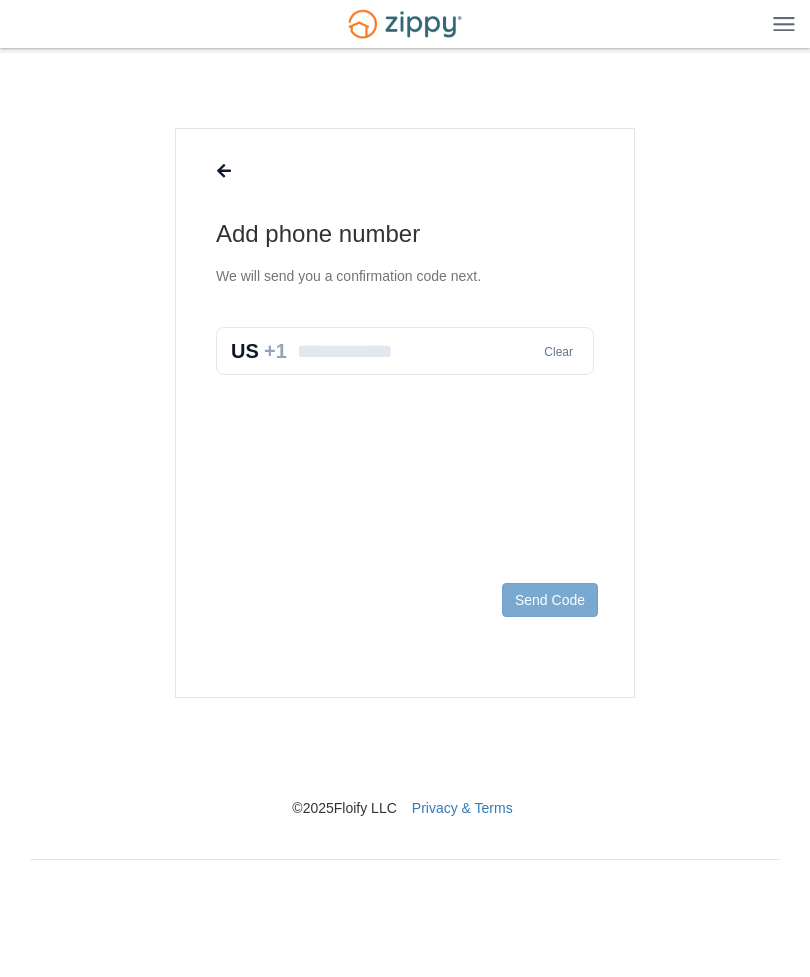 click at bounding box center [405, 351] 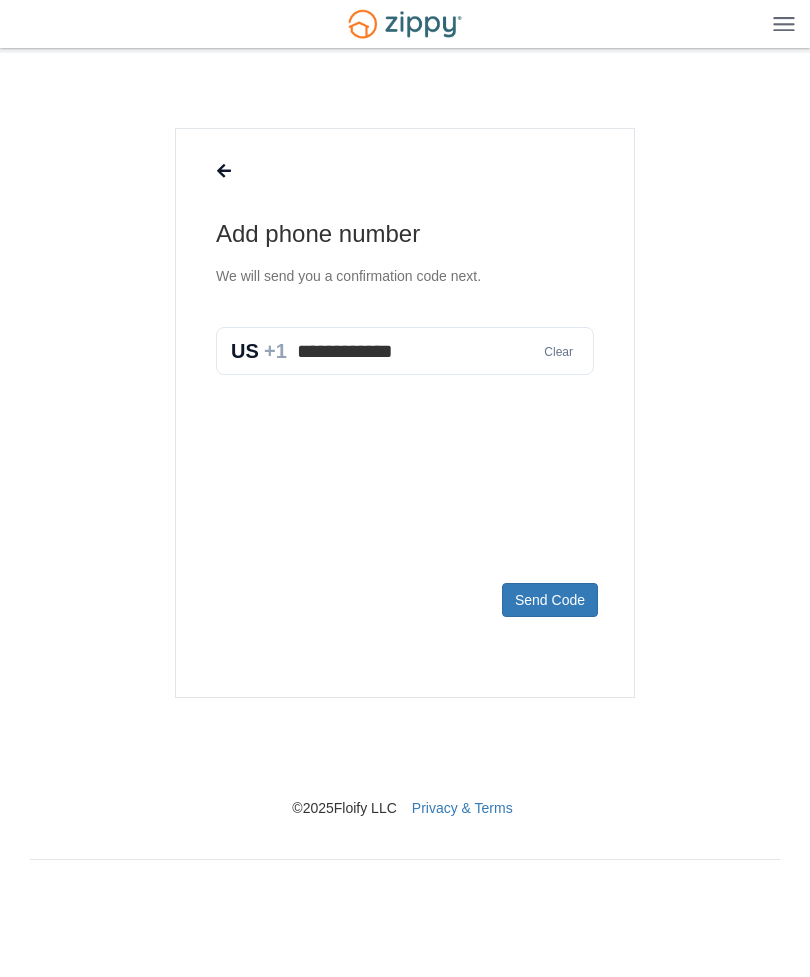 type on "**********" 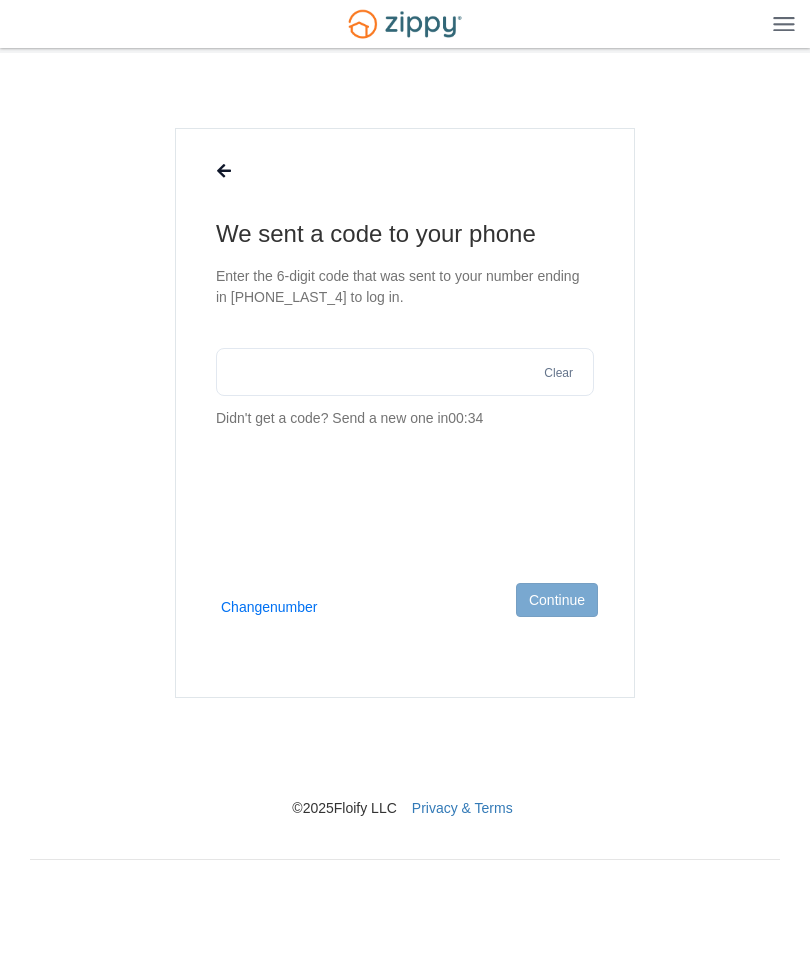 click at bounding box center [405, 372] 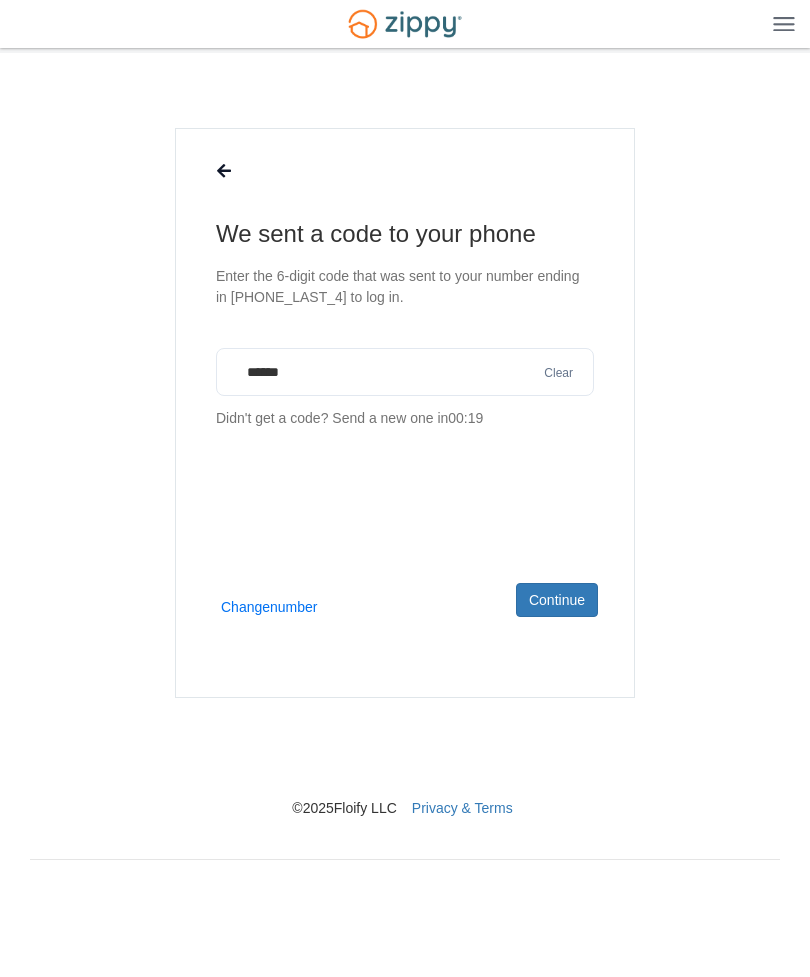 type on "******" 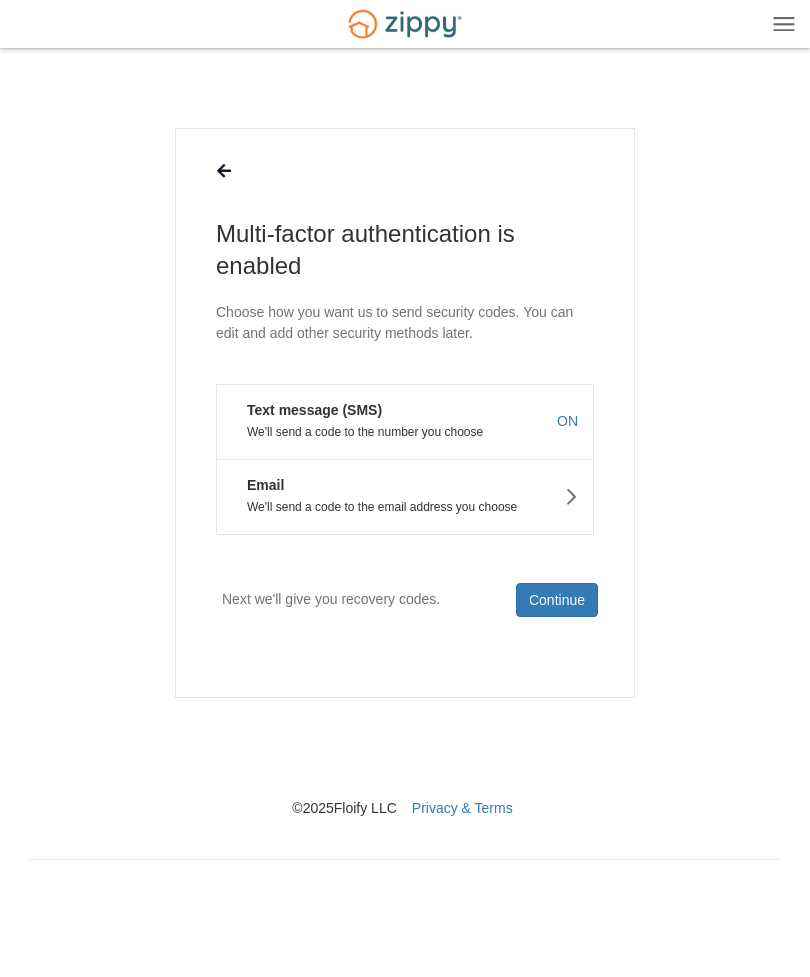 click on "Email We'll send a code to the email address you choose" at bounding box center [405, 497] 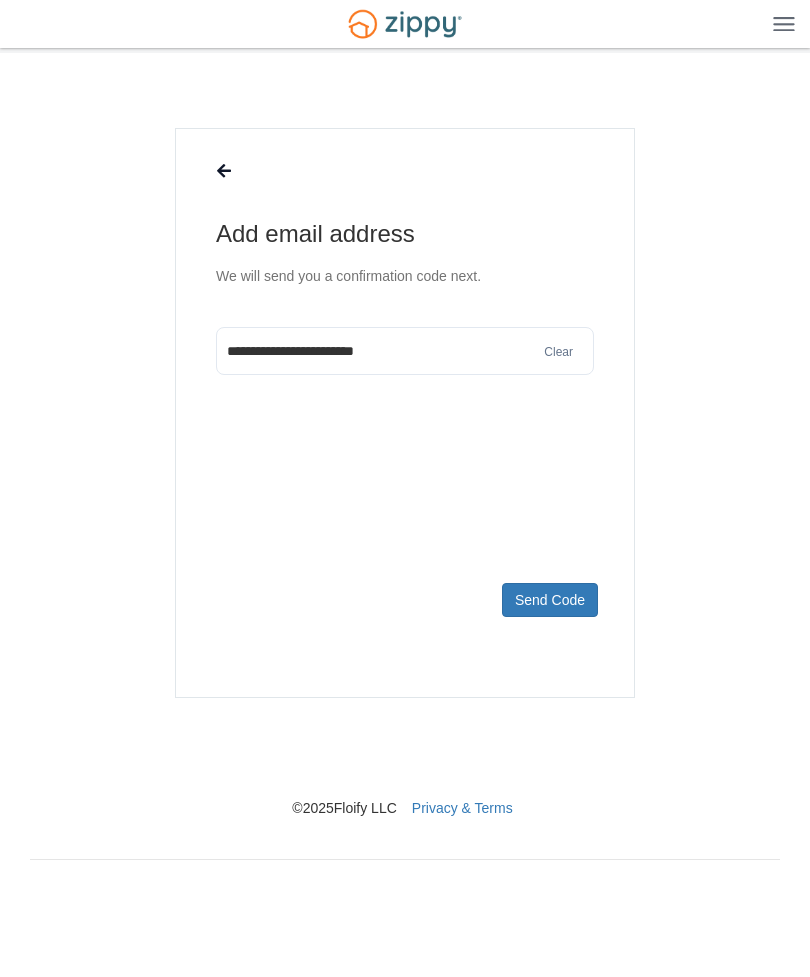 type on "**********" 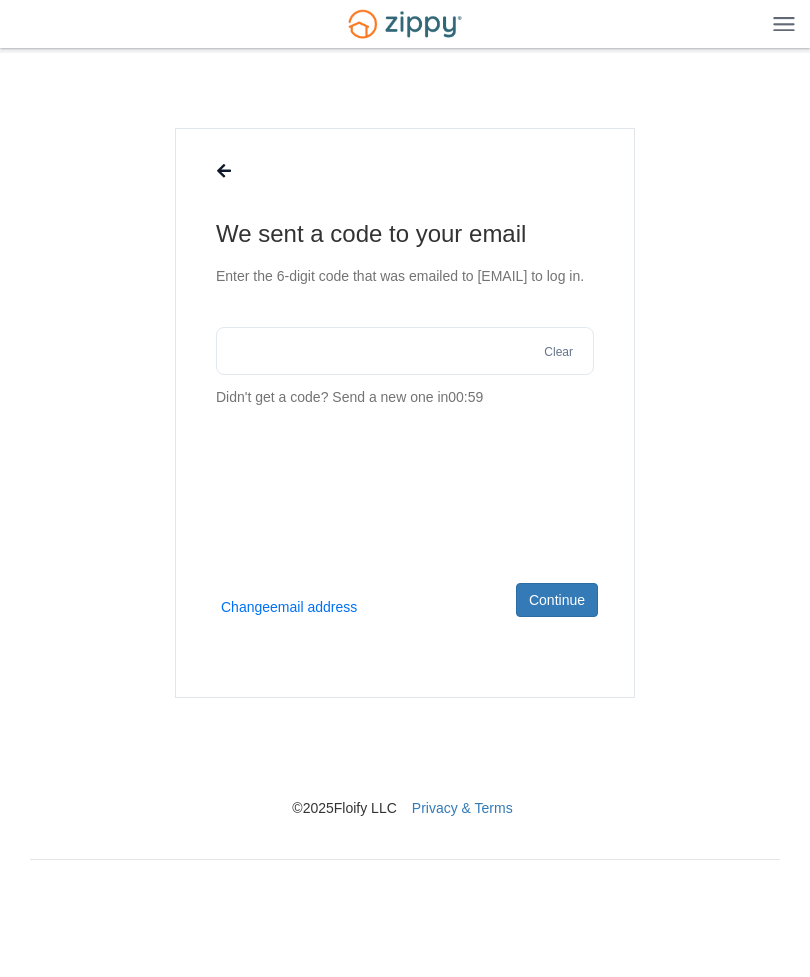 click at bounding box center (405, 351) 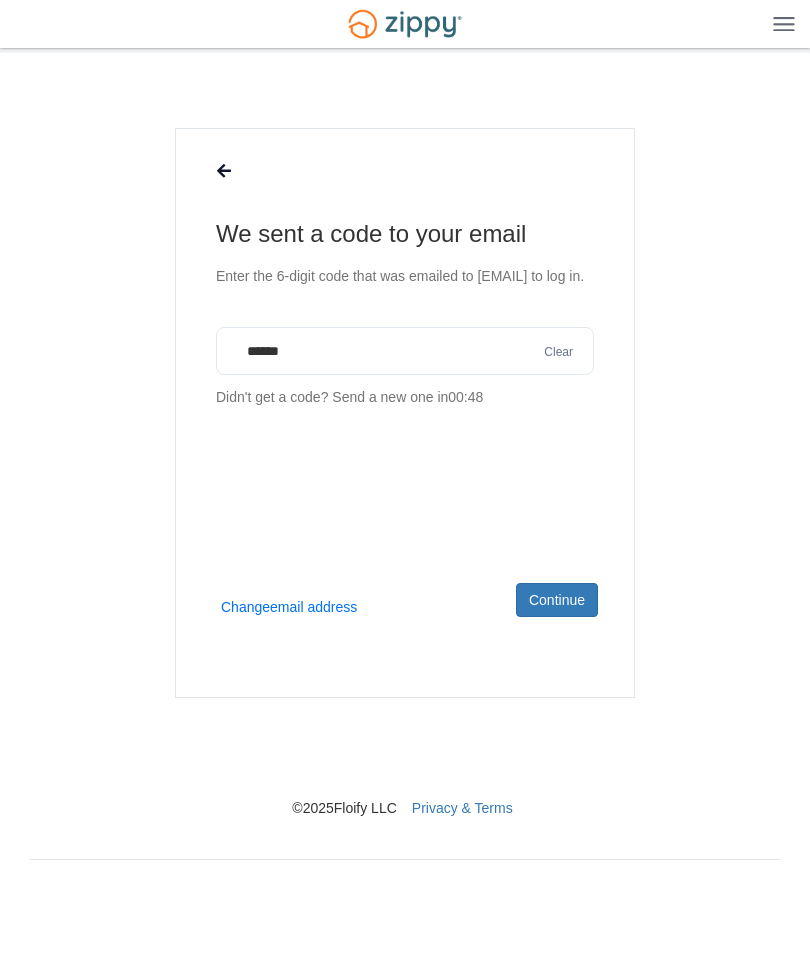 type on "******" 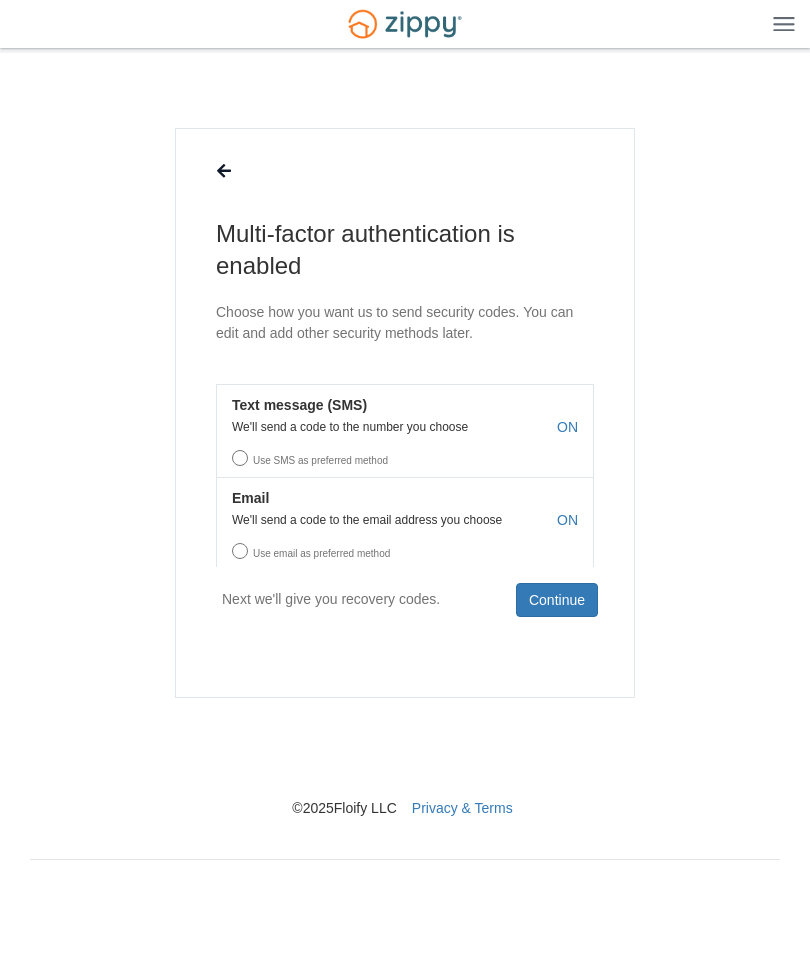 click on "Use SMS as preferred method" at bounding box center [405, 455] 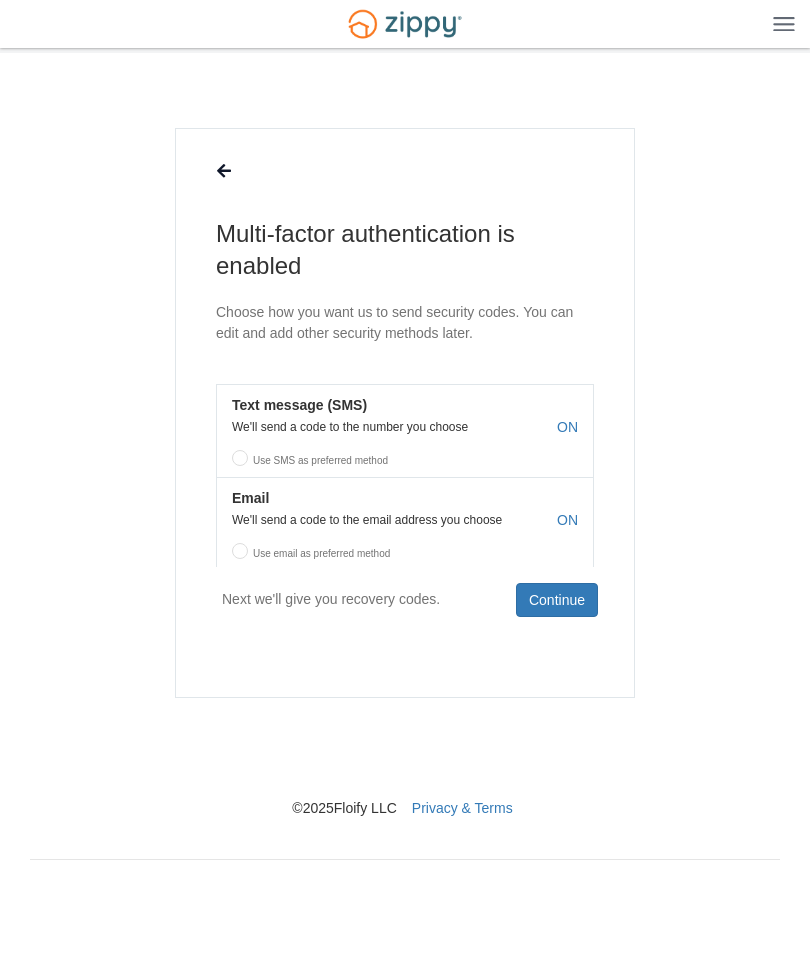 click on "Use SMS as preferred method" at bounding box center (405, 455) 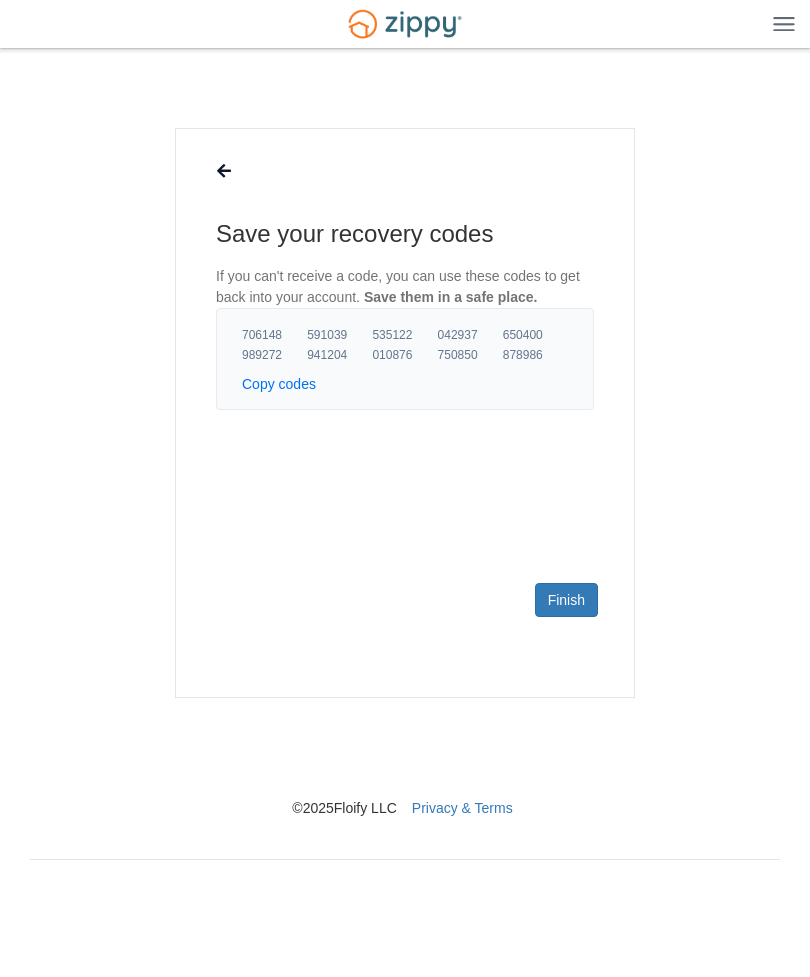click on "Finish" at bounding box center (566, 600) 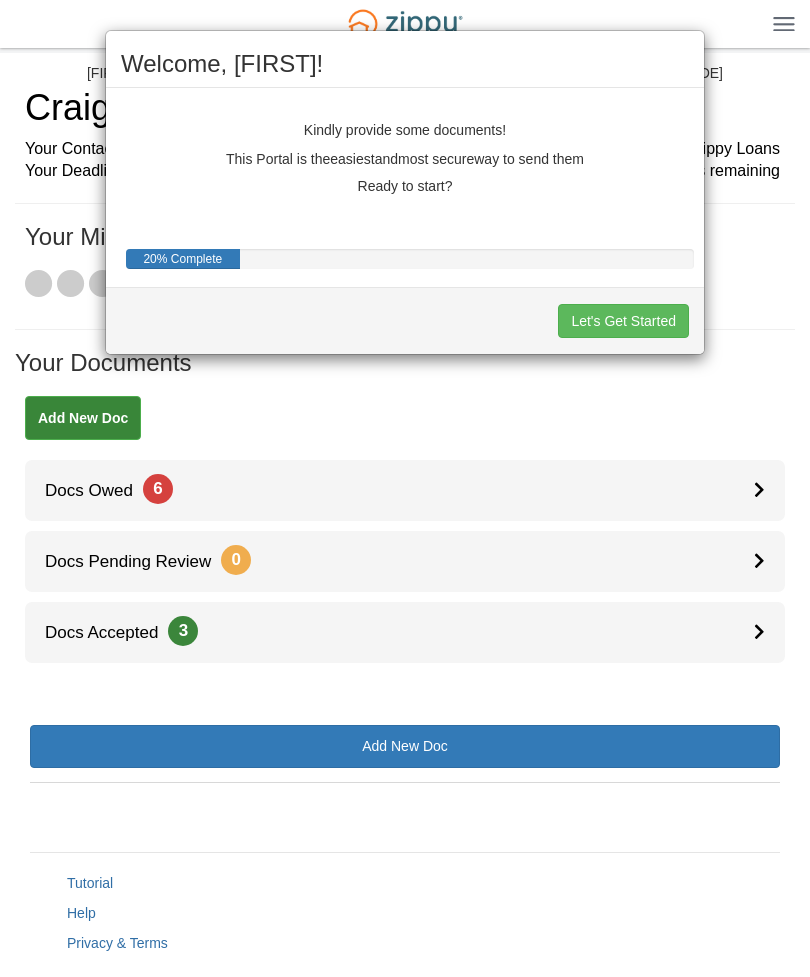 scroll, scrollTop: 0, scrollLeft: 0, axis: both 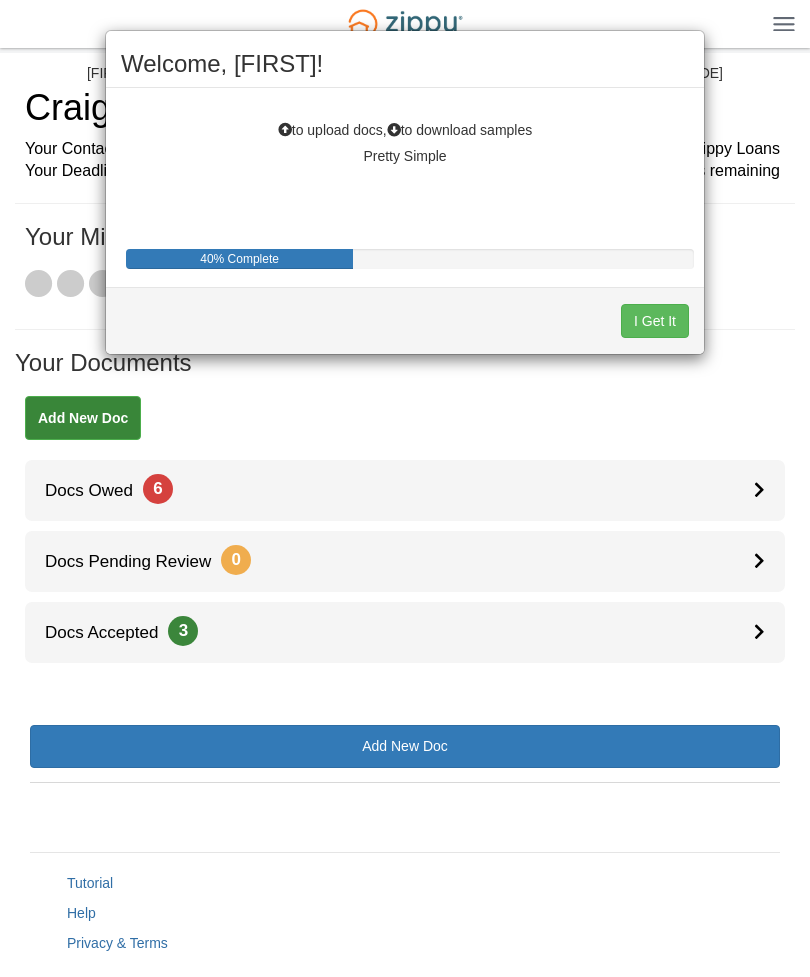 click on "I Get It" at bounding box center [655, 321] 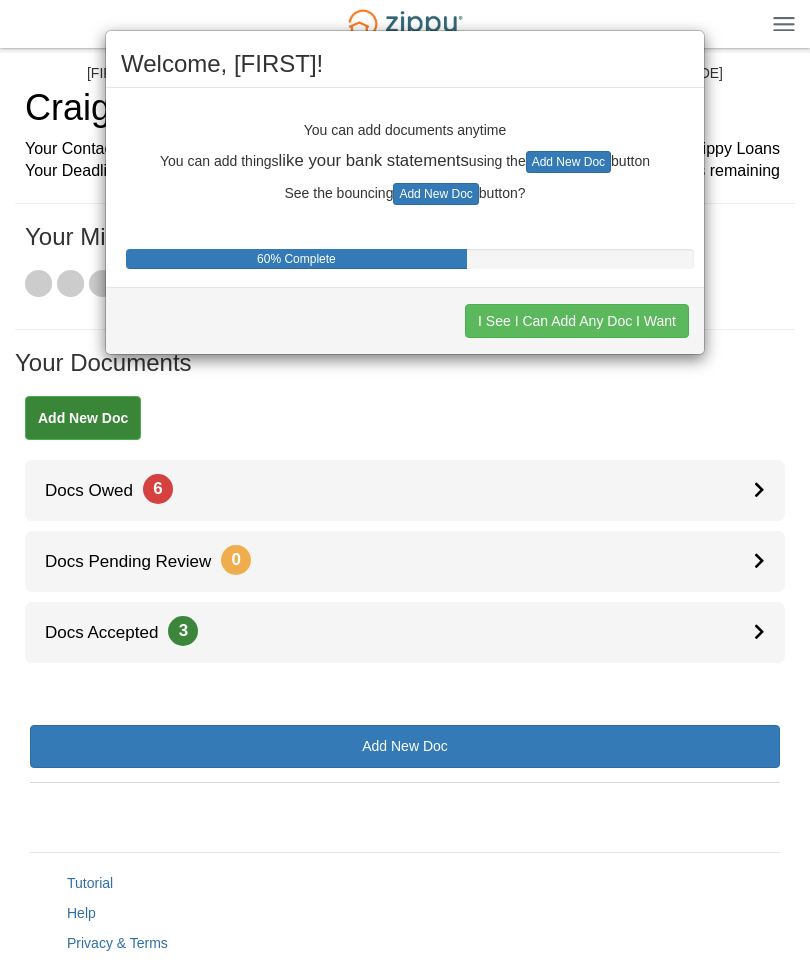click on "I See I Can Add Any Doc I Want" at bounding box center (577, 321) 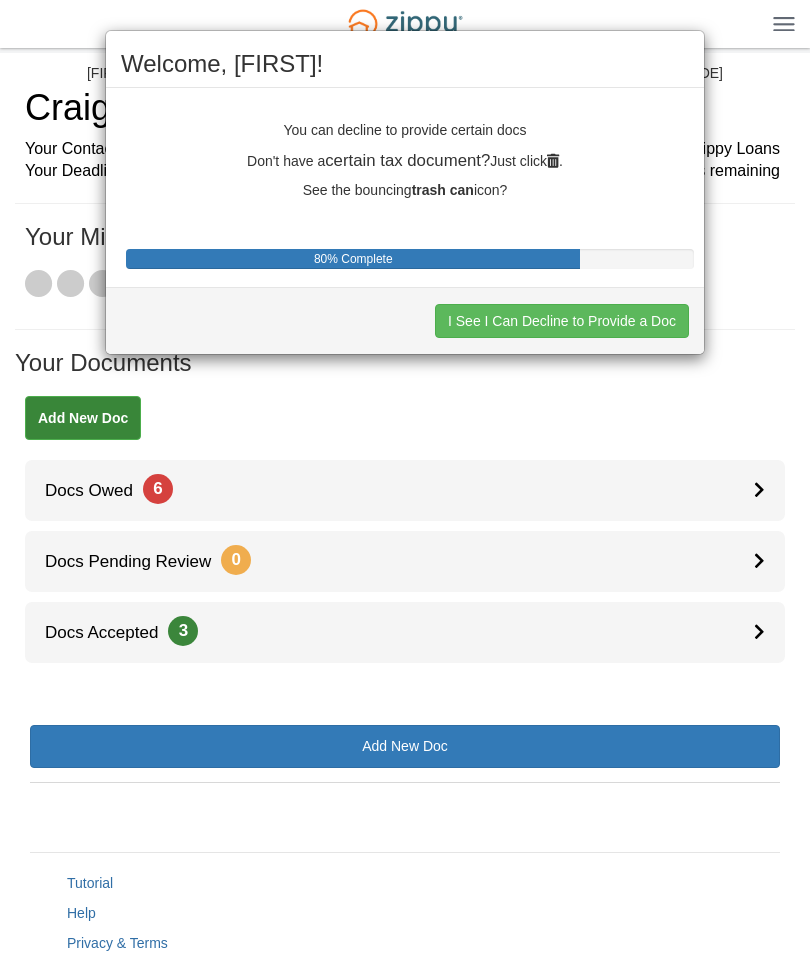 click on "I See I Can Decline to Provide a Doc" at bounding box center [562, 321] 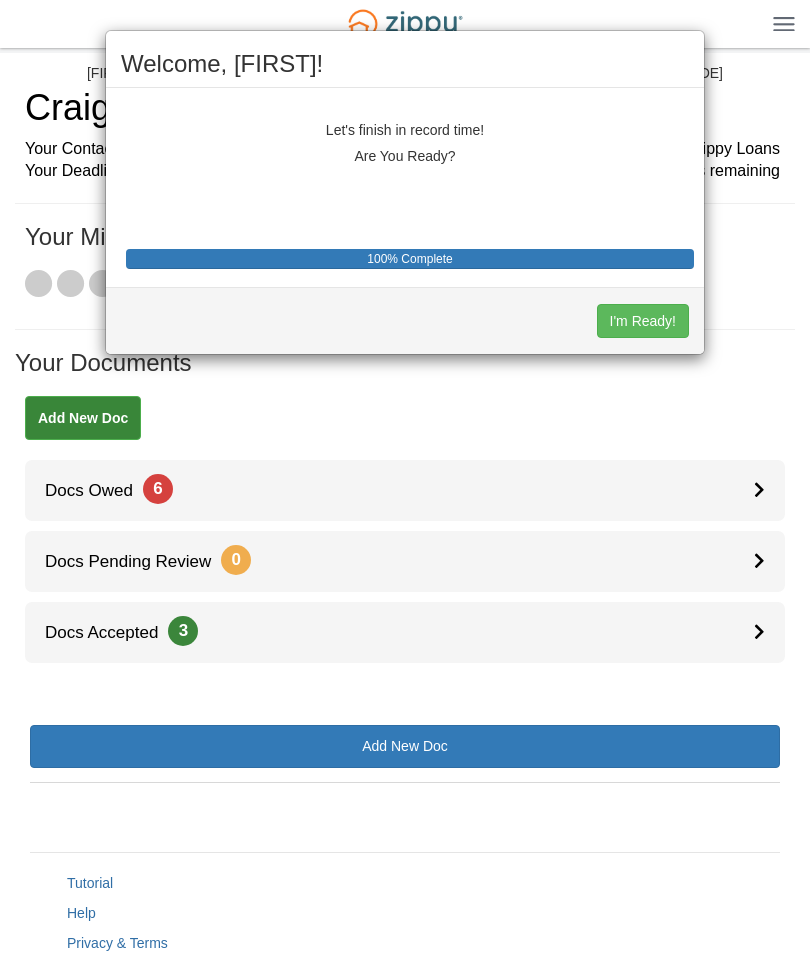 click on "I'm Ready!" at bounding box center [643, 321] 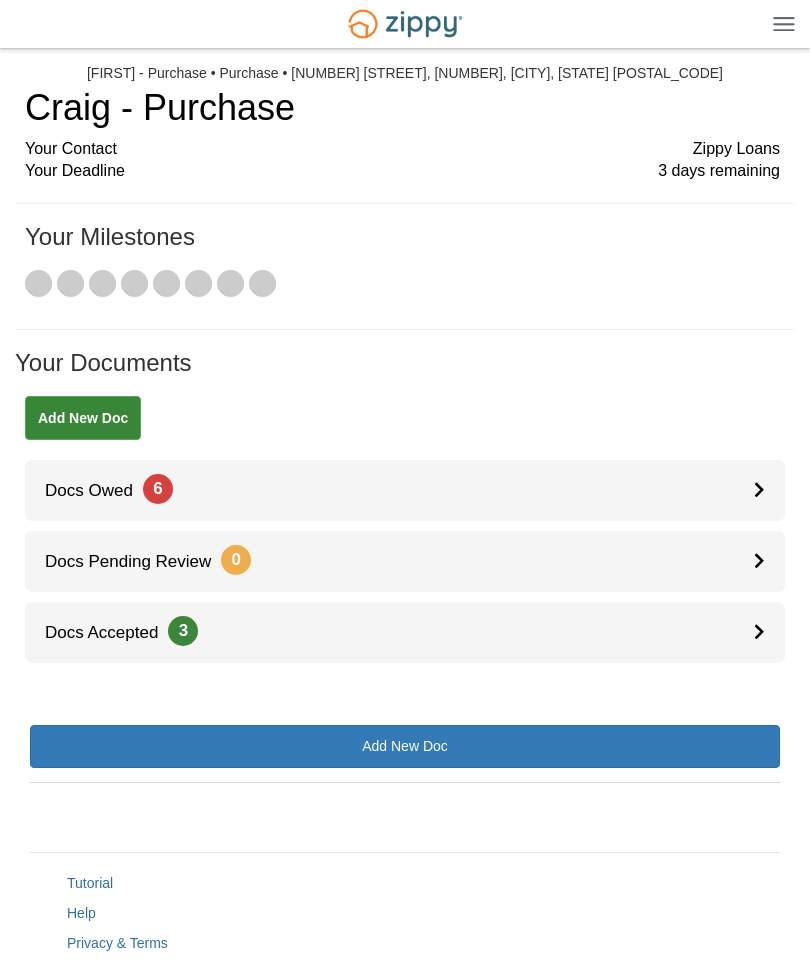click on "Docs Owed 6" at bounding box center (405, 490) 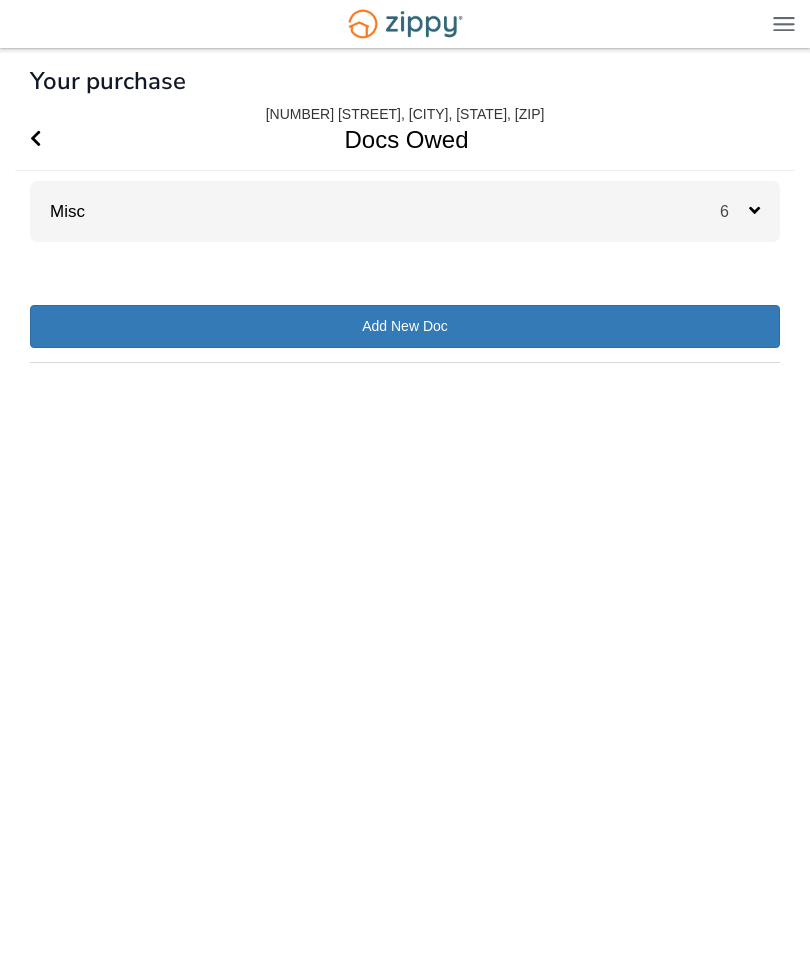 scroll, scrollTop: 0, scrollLeft: 0, axis: both 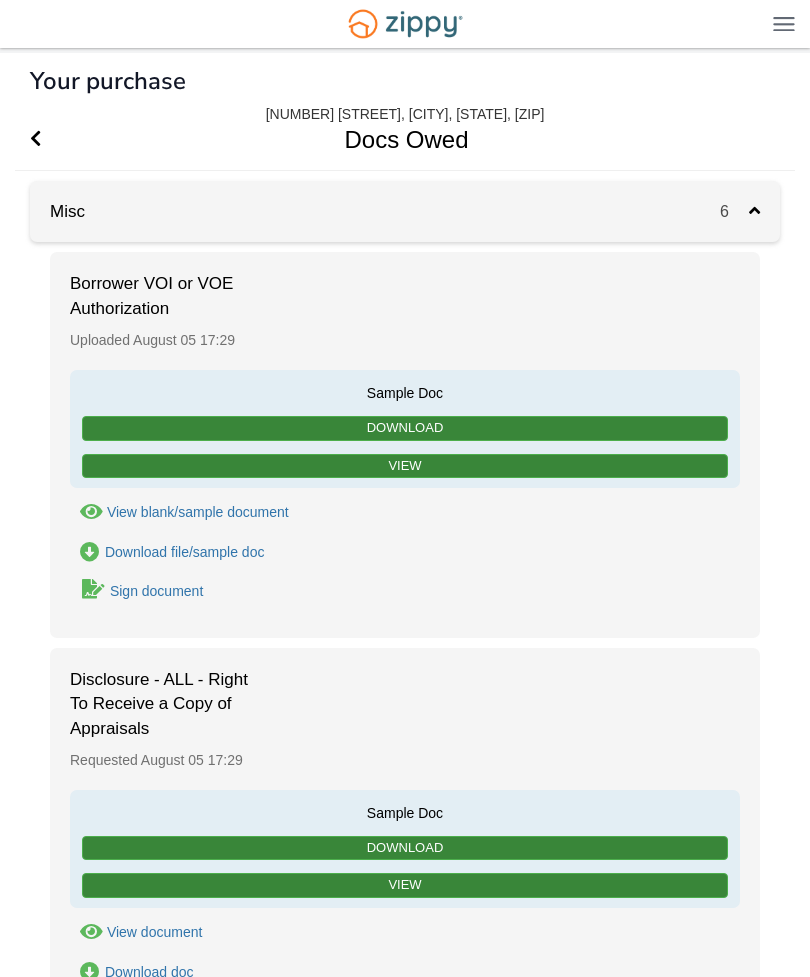 click on "View" at bounding box center (405, 466) 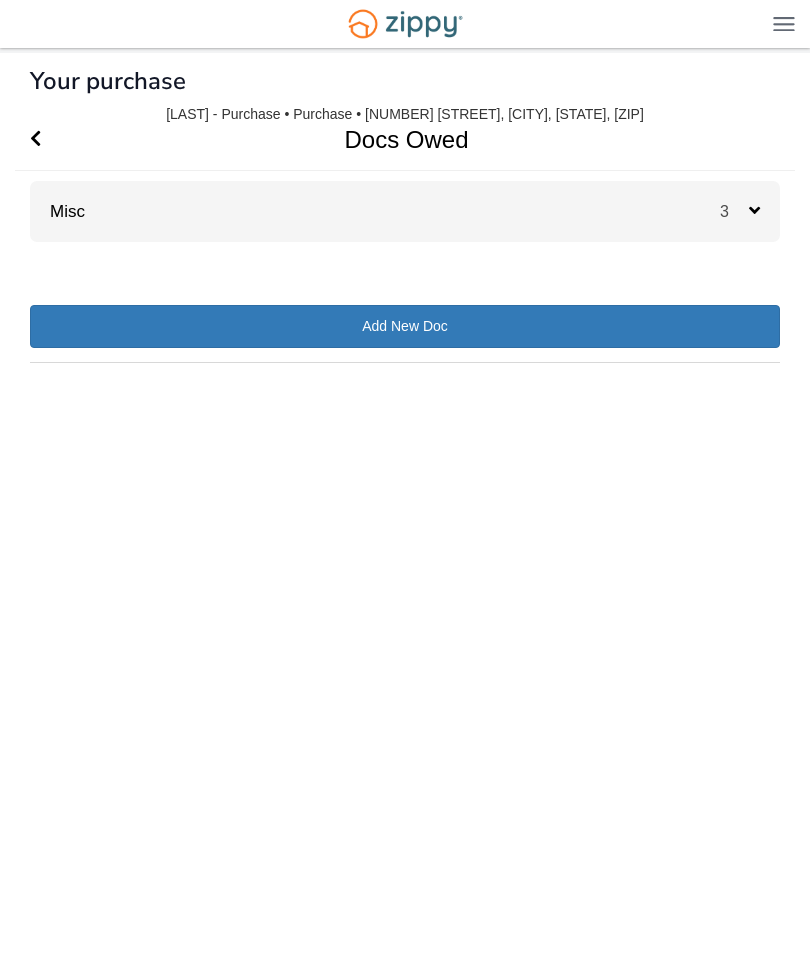 scroll, scrollTop: 0, scrollLeft: 0, axis: both 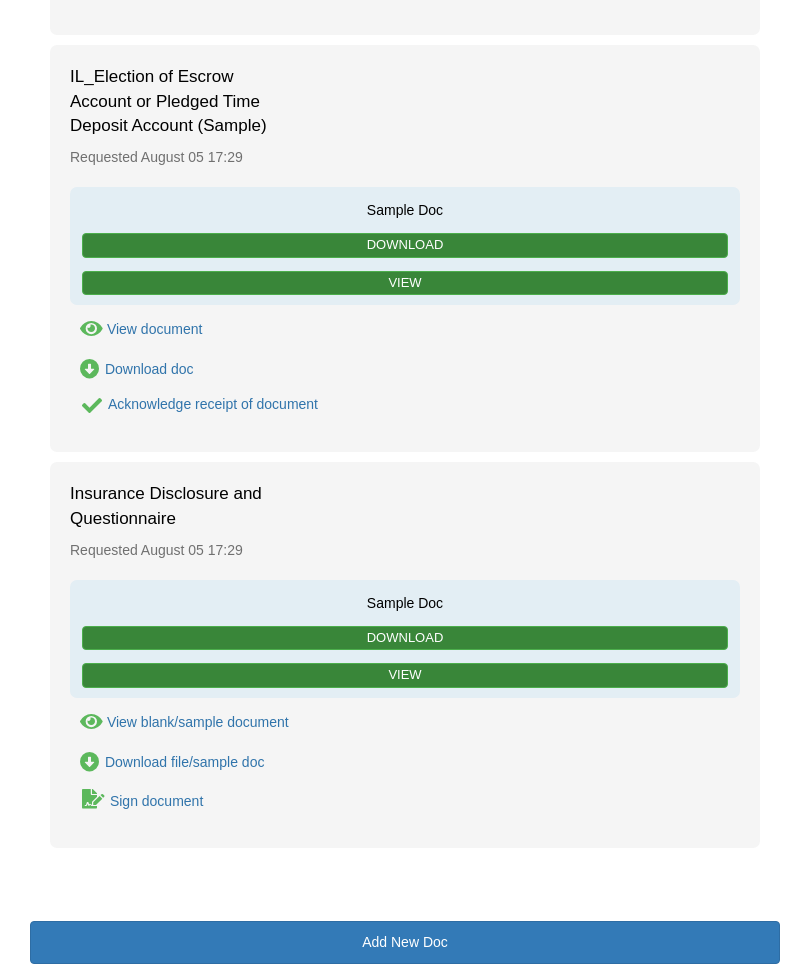 click on "Sign document" at bounding box center [156, 801] 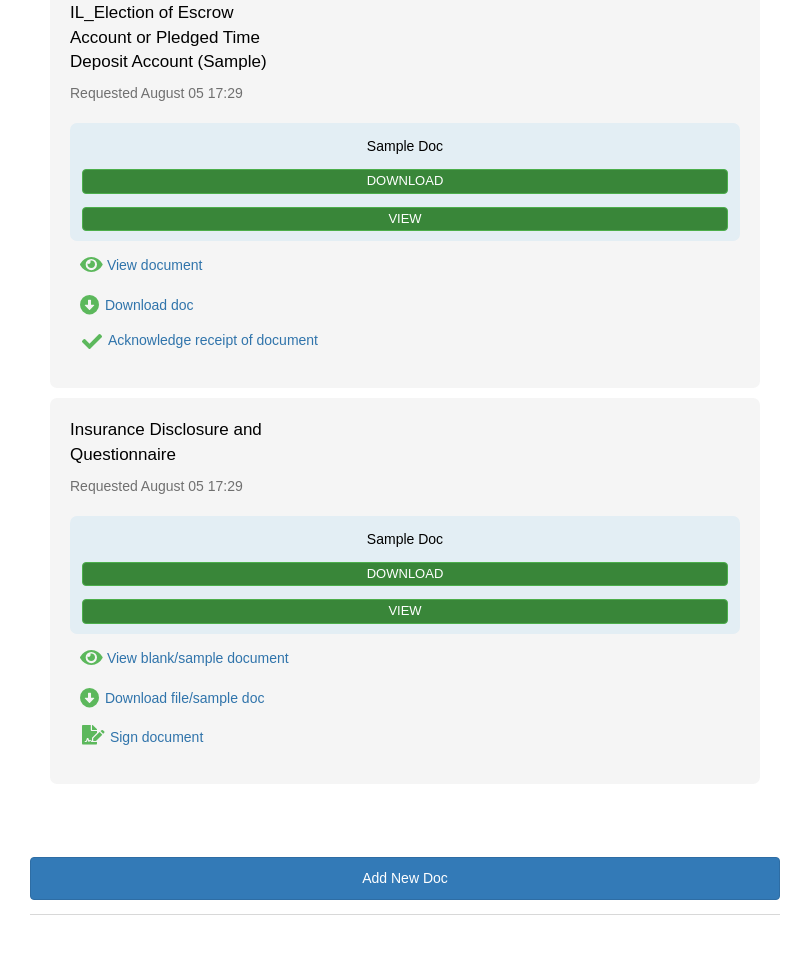 click on "Sign document" at bounding box center [156, 737] 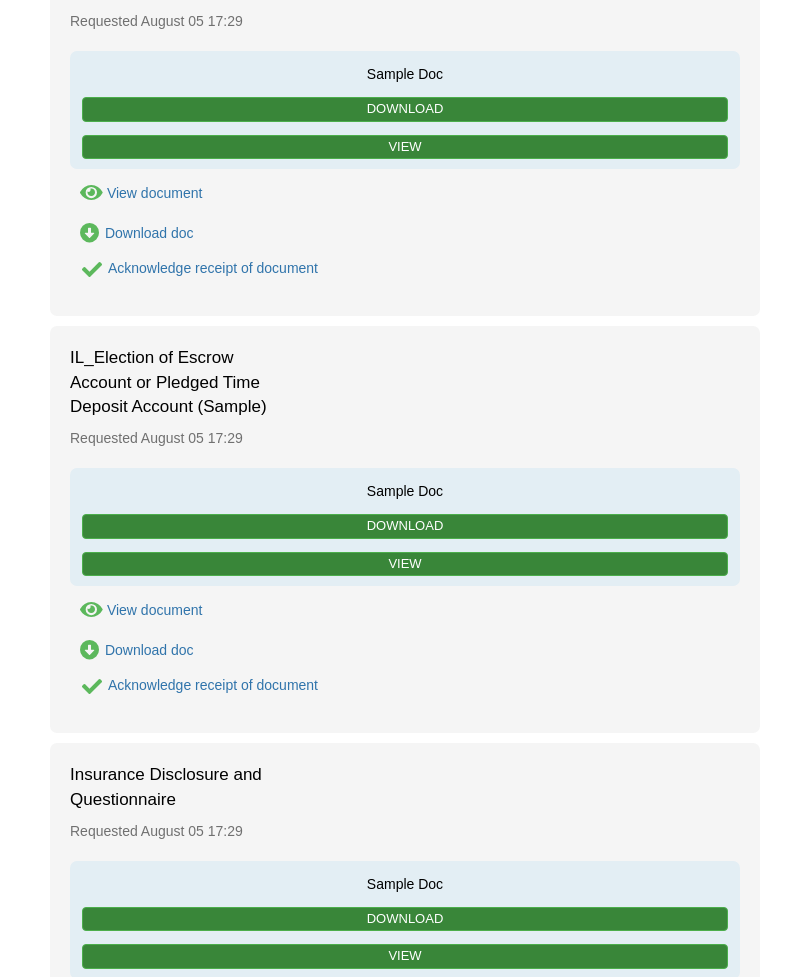 scroll, scrollTop: 0, scrollLeft: 0, axis: both 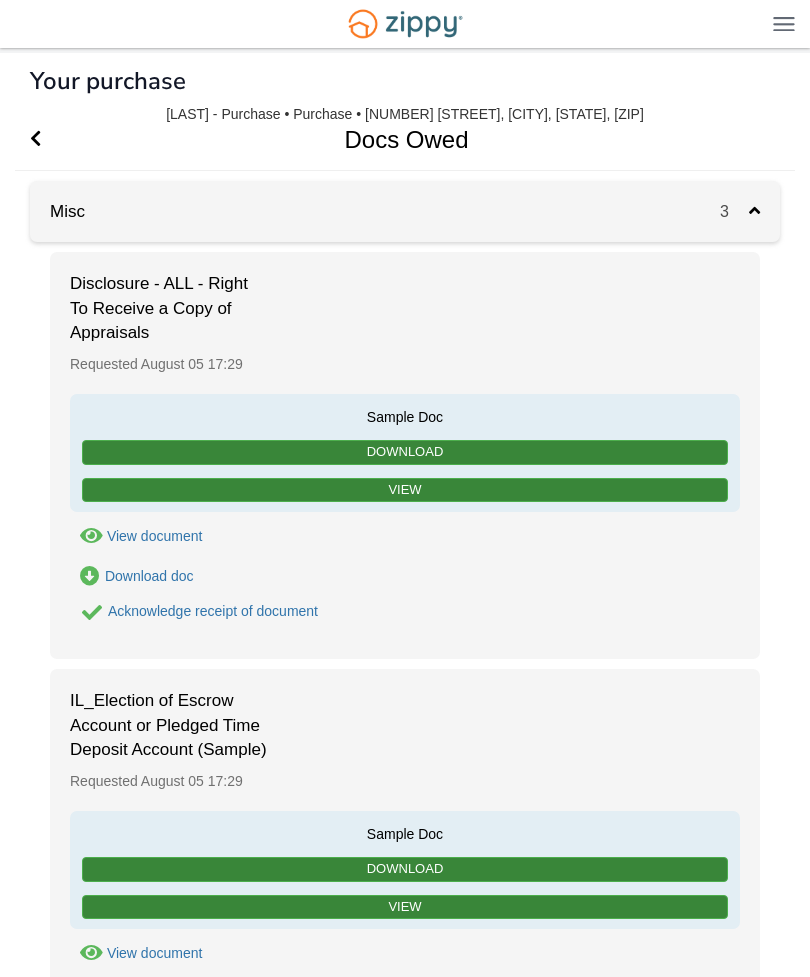 click at bounding box center (35, 138) 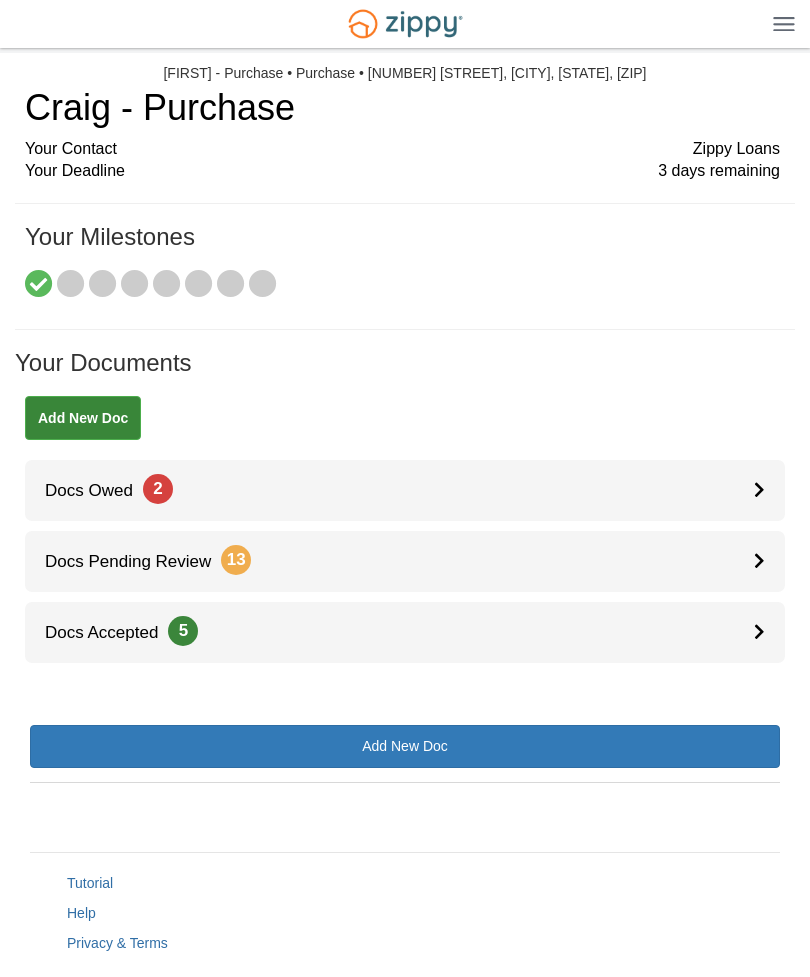 scroll, scrollTop: 0, scrollLeft: 0, axis: both 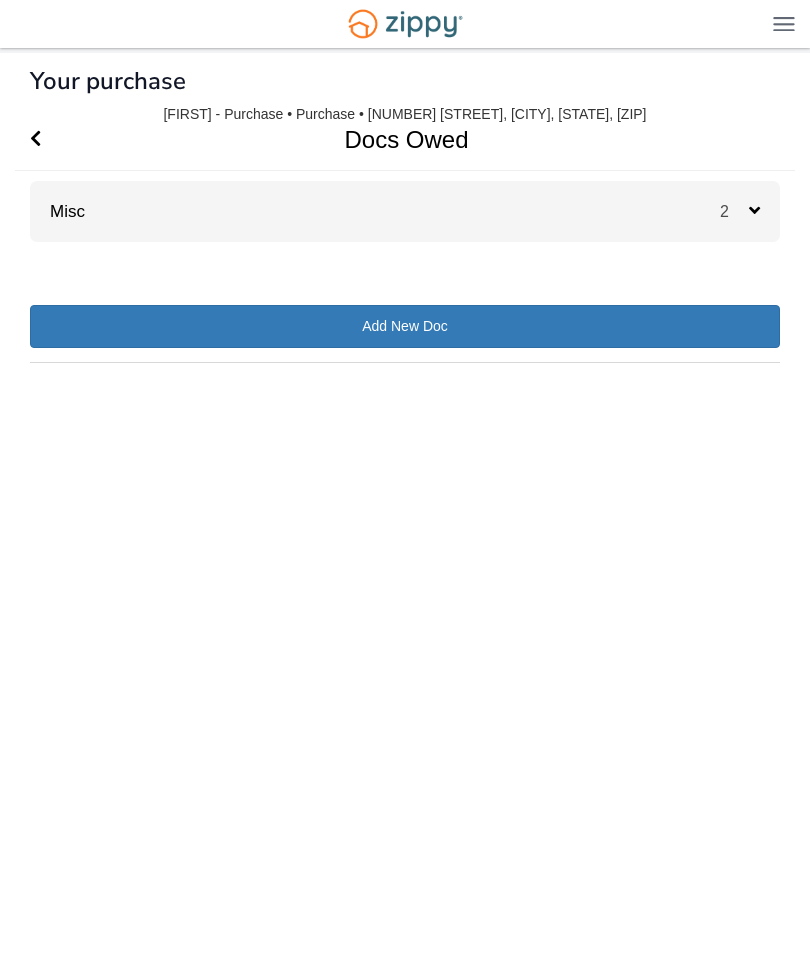 click on "2" at bounding box center (750, 211) 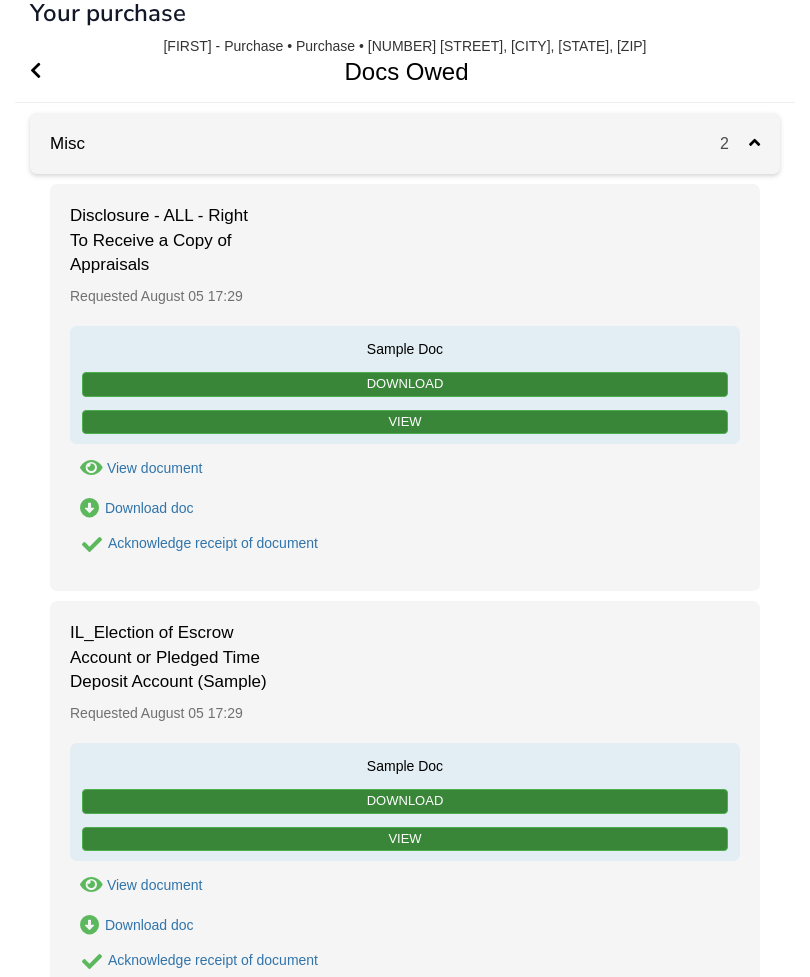 scroll, scrollTop: 0, scrollLeft: 0, axis: both 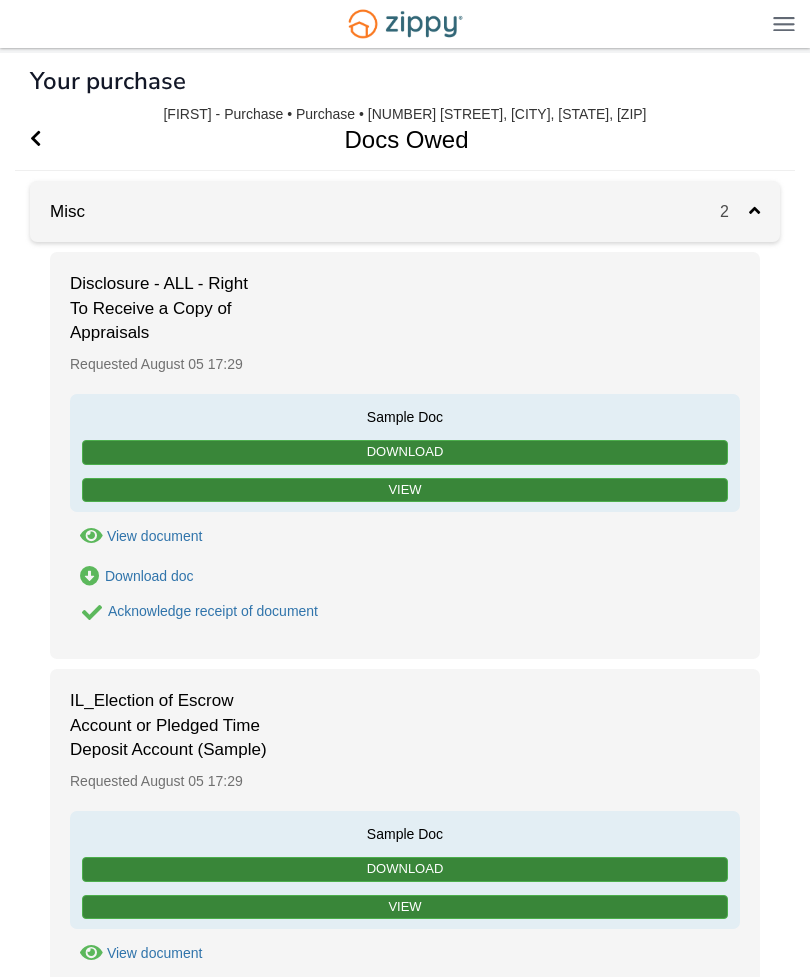 click at bounding box center [35, 139] 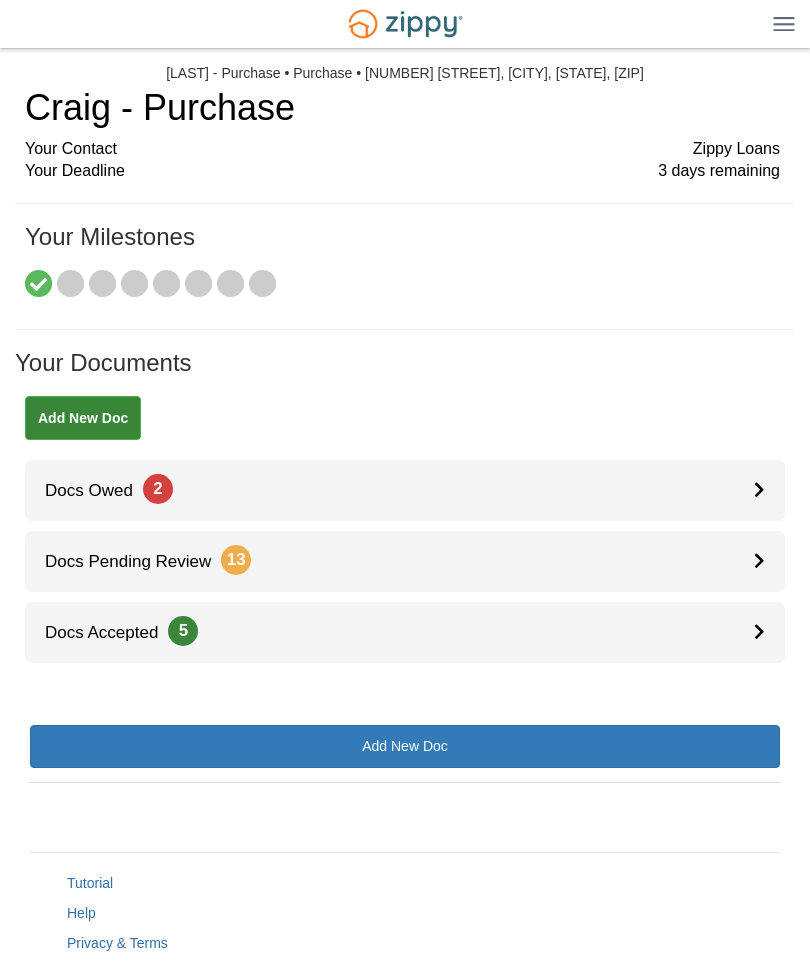 scroll, scrollTop: 0, scrollLeft: 0, axis: both 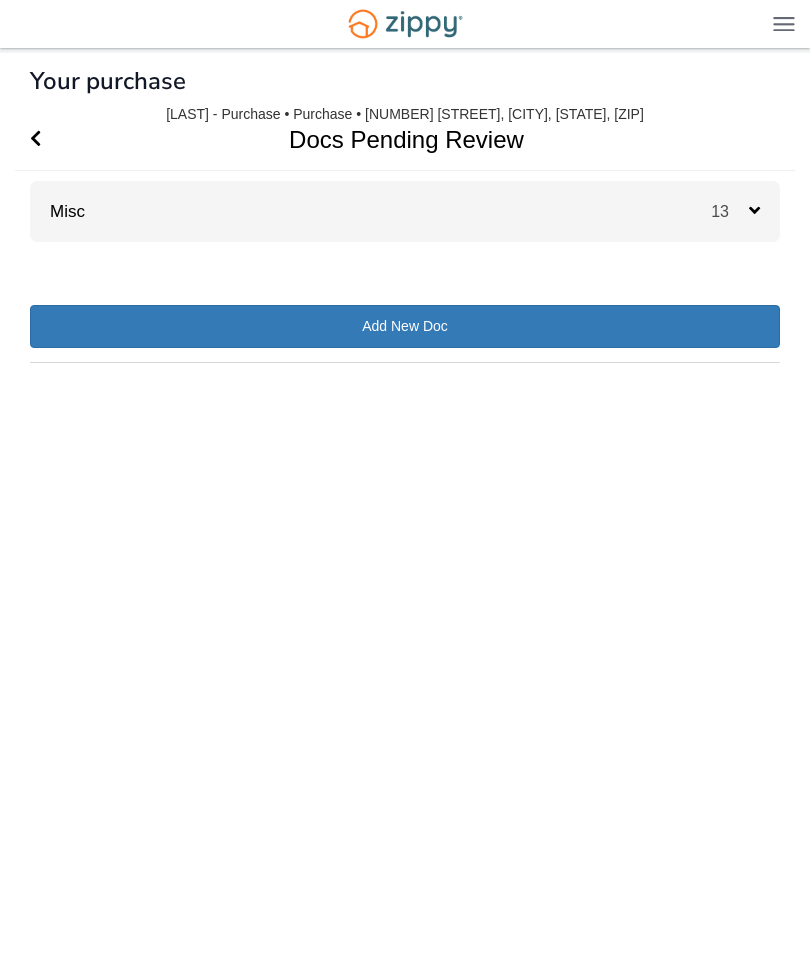 click on "13" at bounding box center (745, 211) 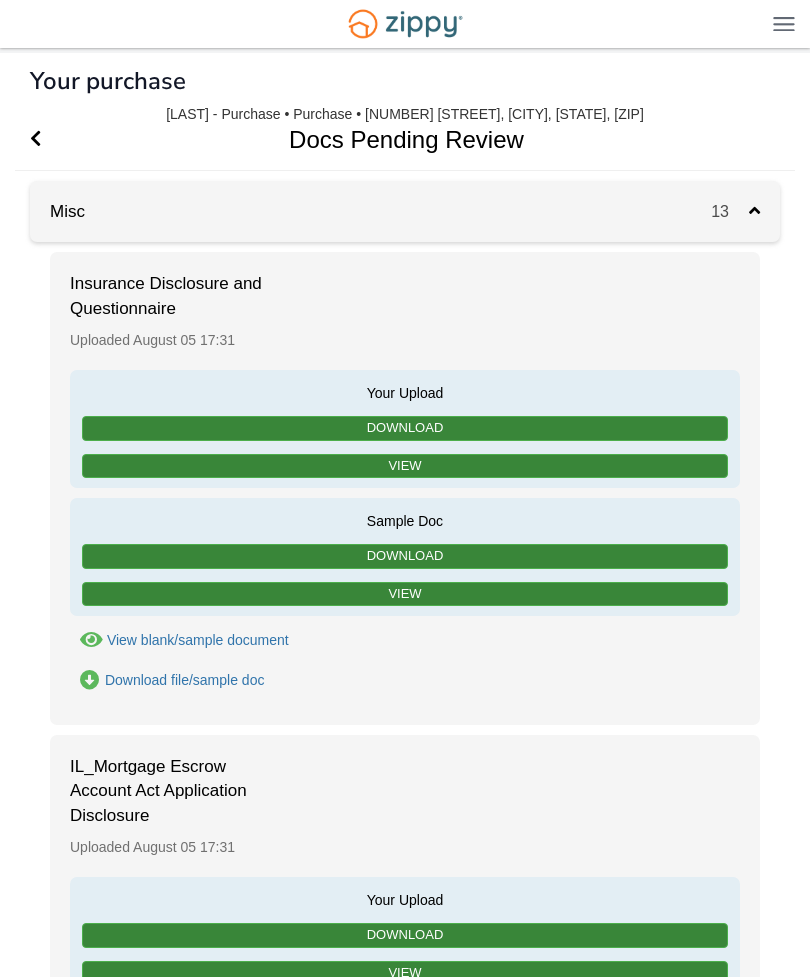 click on "View" at bounding box center [405, 466] 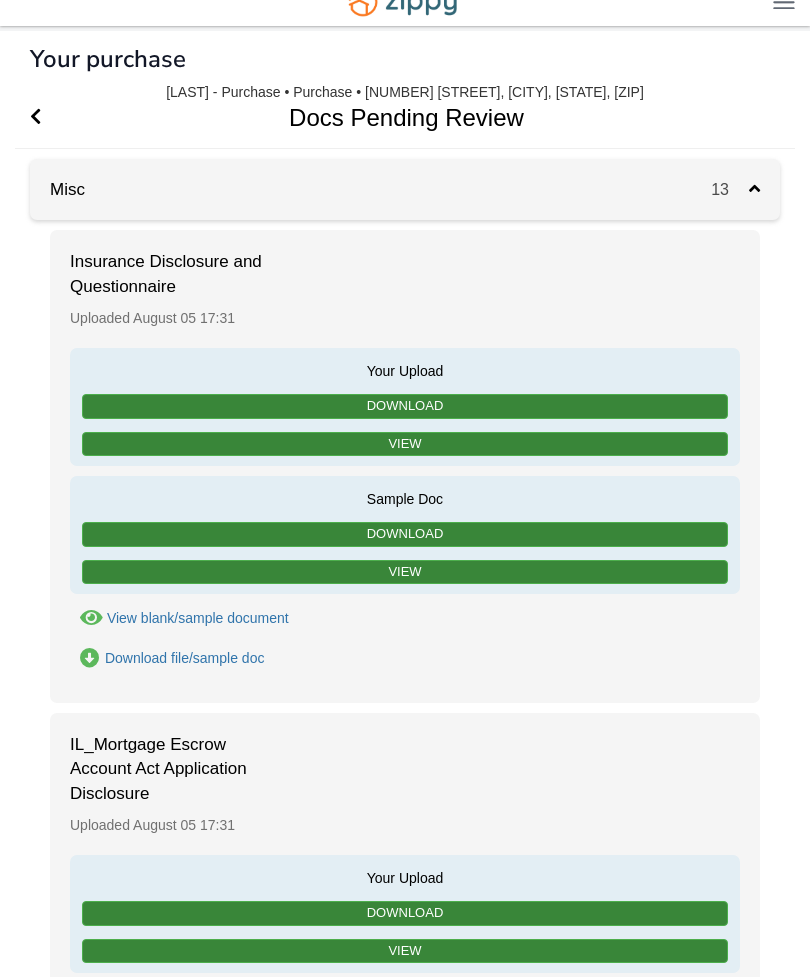 scroll, scrollTop: 0, scrollLeft: 0, axis: both 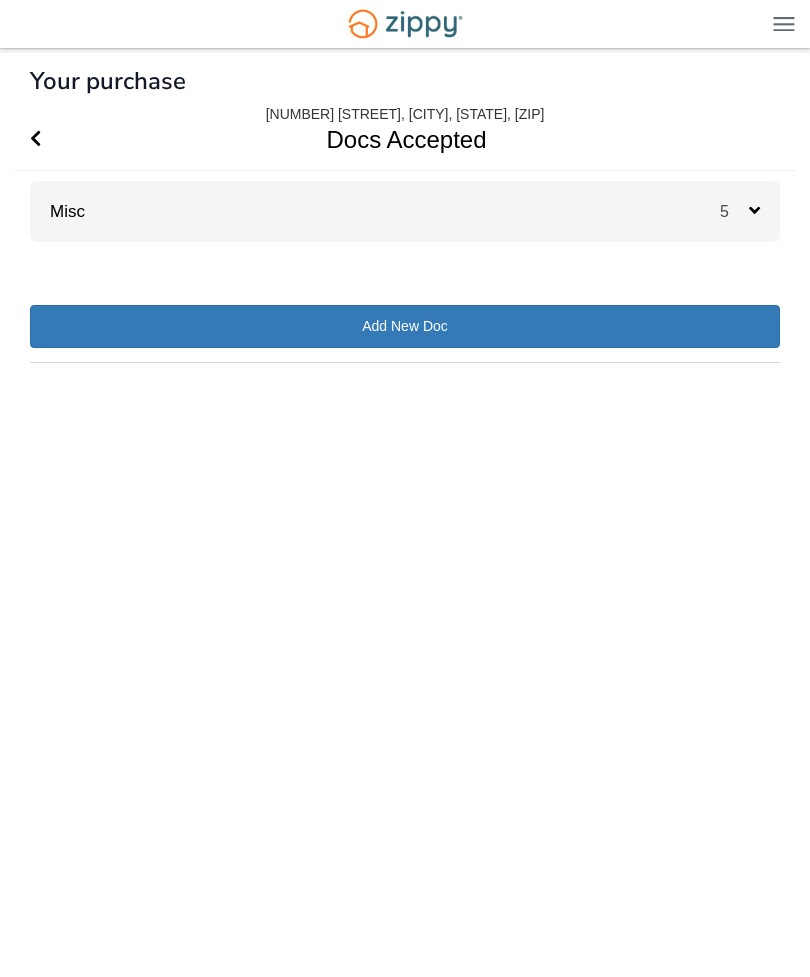 click on "Misc
5" at bounding box center [405, 211] 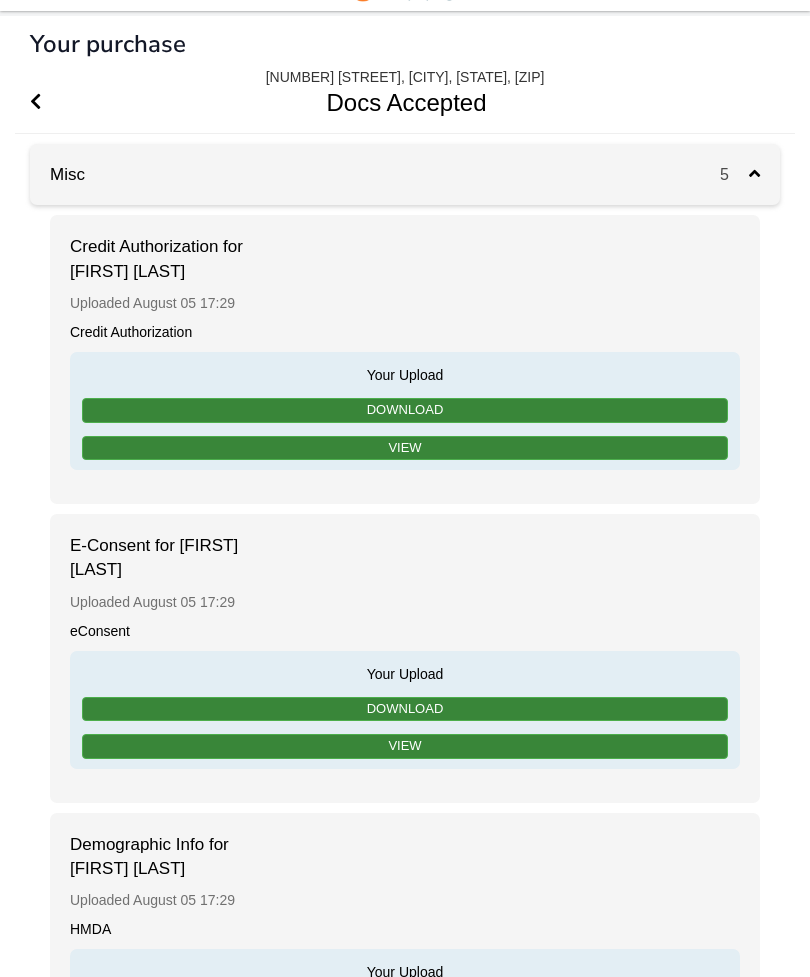 scroll, scrollTop: 0, scrollLeft: 0, axis: both 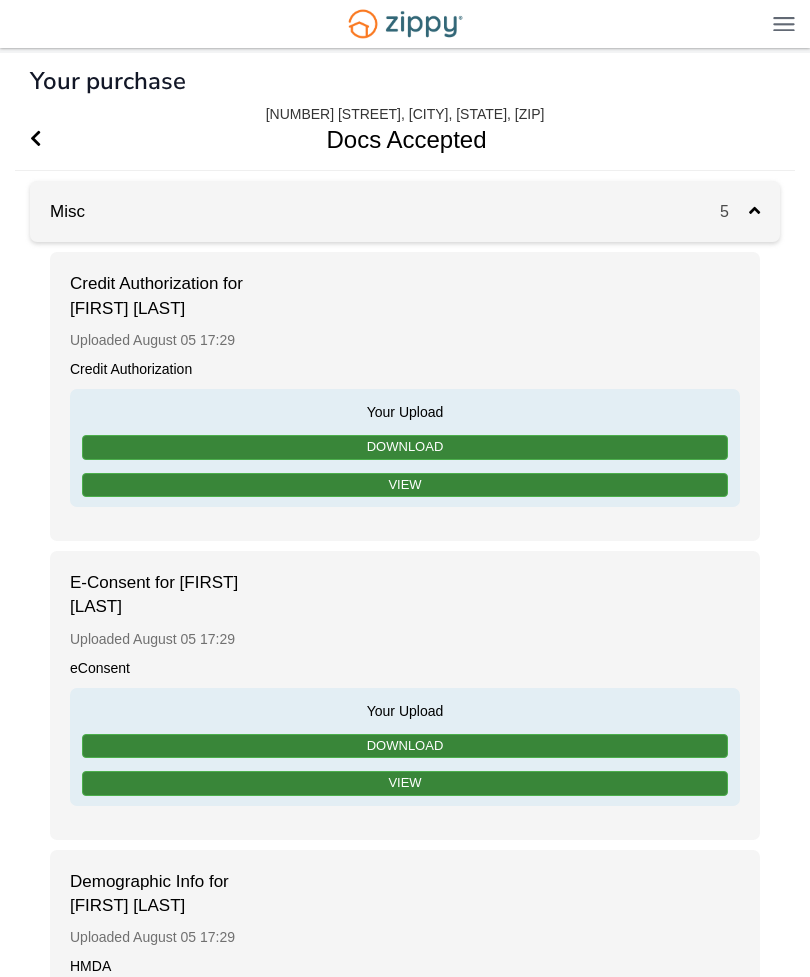 click at bounding box center (35, 138) 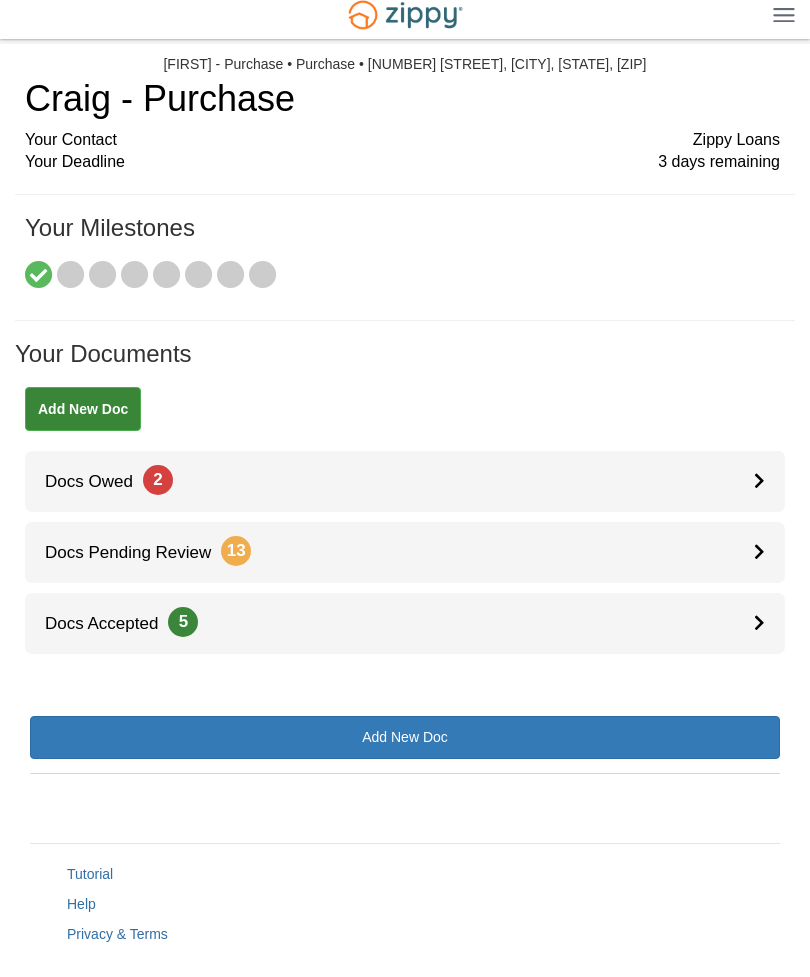 scroll, scrollTop: 42, scrollLeft: 0, axis: vertical 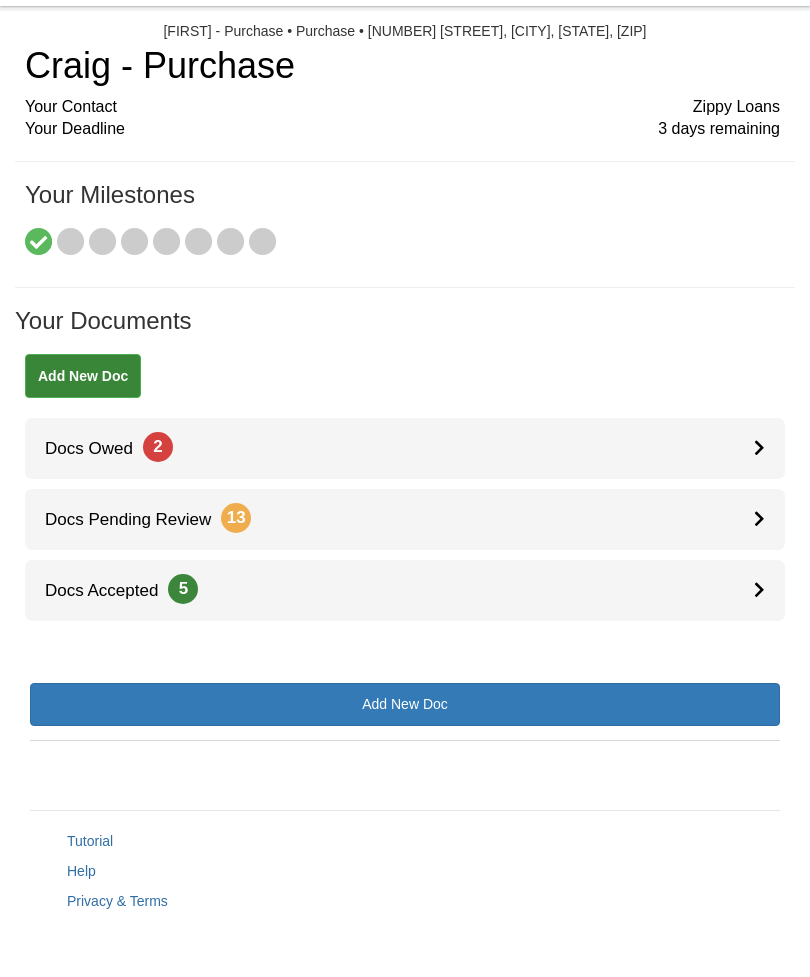 click on "Docs Owed 2" at bounding box center (405, 448) 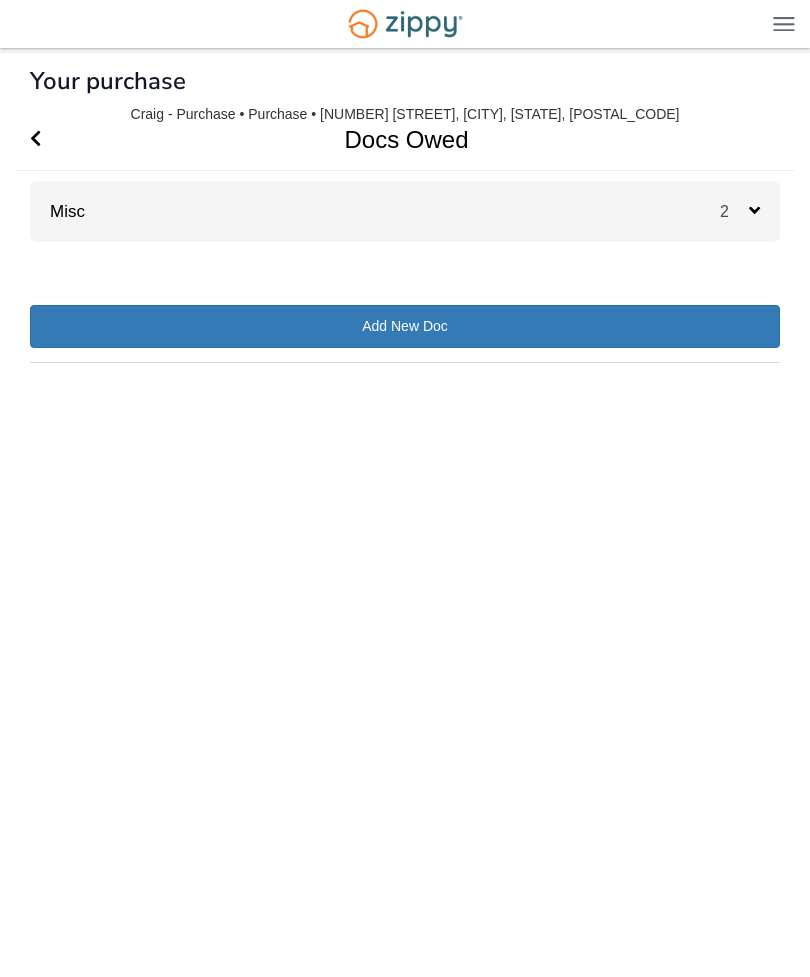 scroll, scrollTop: 0, scrollLeft: 0, axis: both 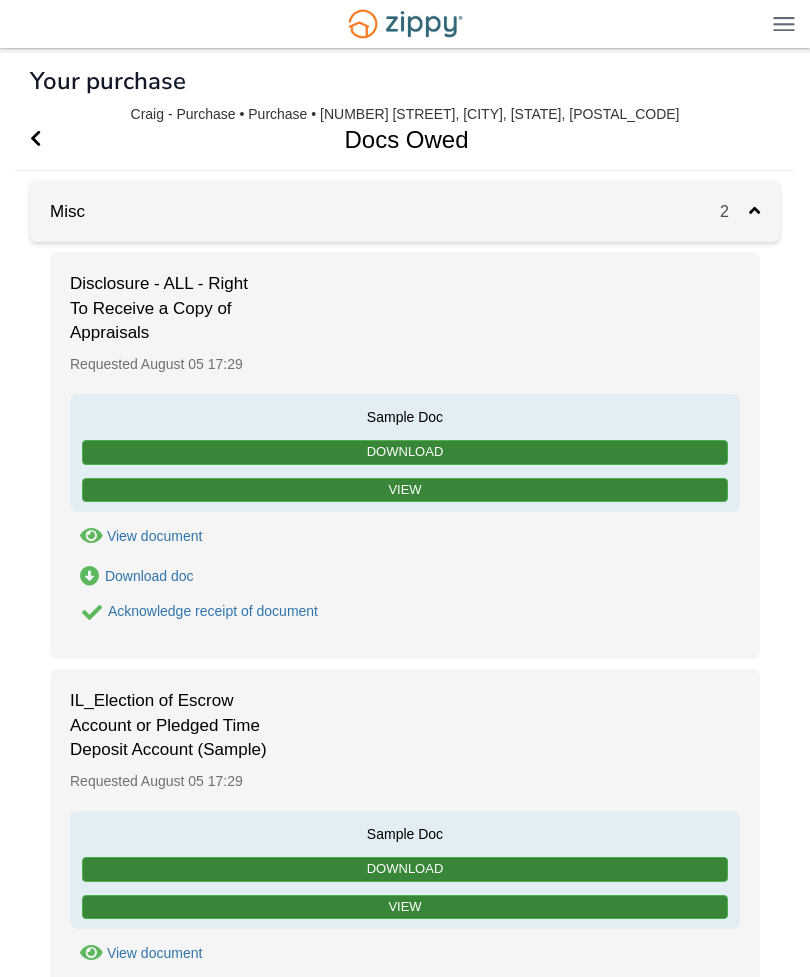 click on "View" at bounding box center [405, 490] 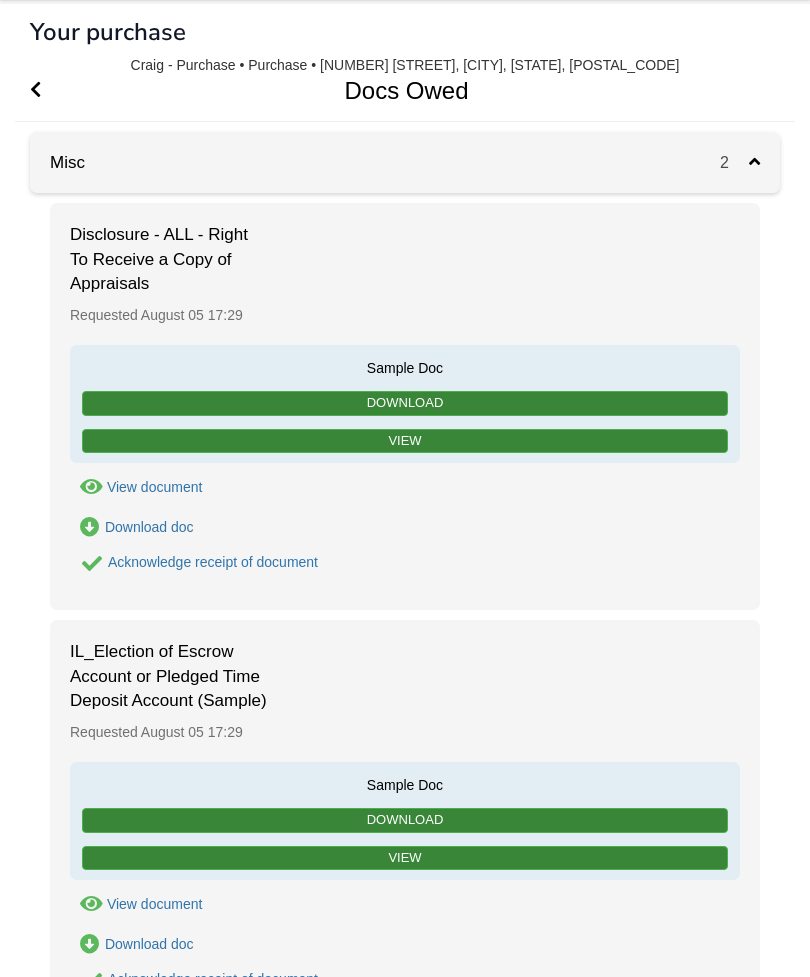 scroll, scrollTop: 49, scrollLeft: 0, axis: vertical 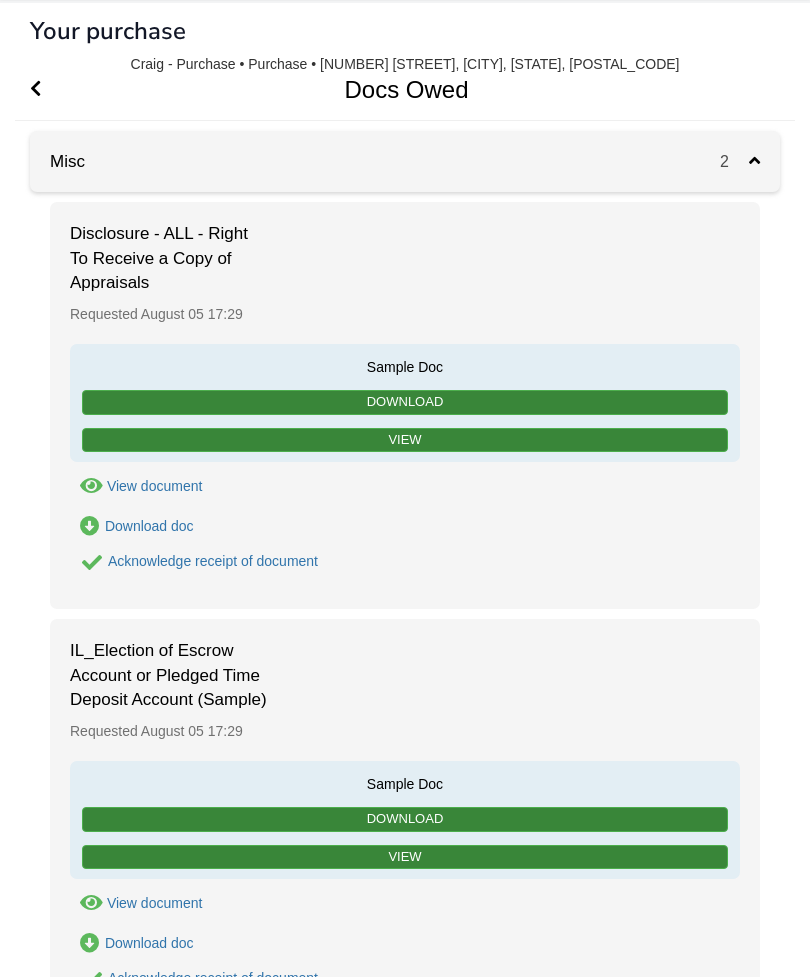 click on "Acknowledge receipt of document" at bounding box center [213, 562] 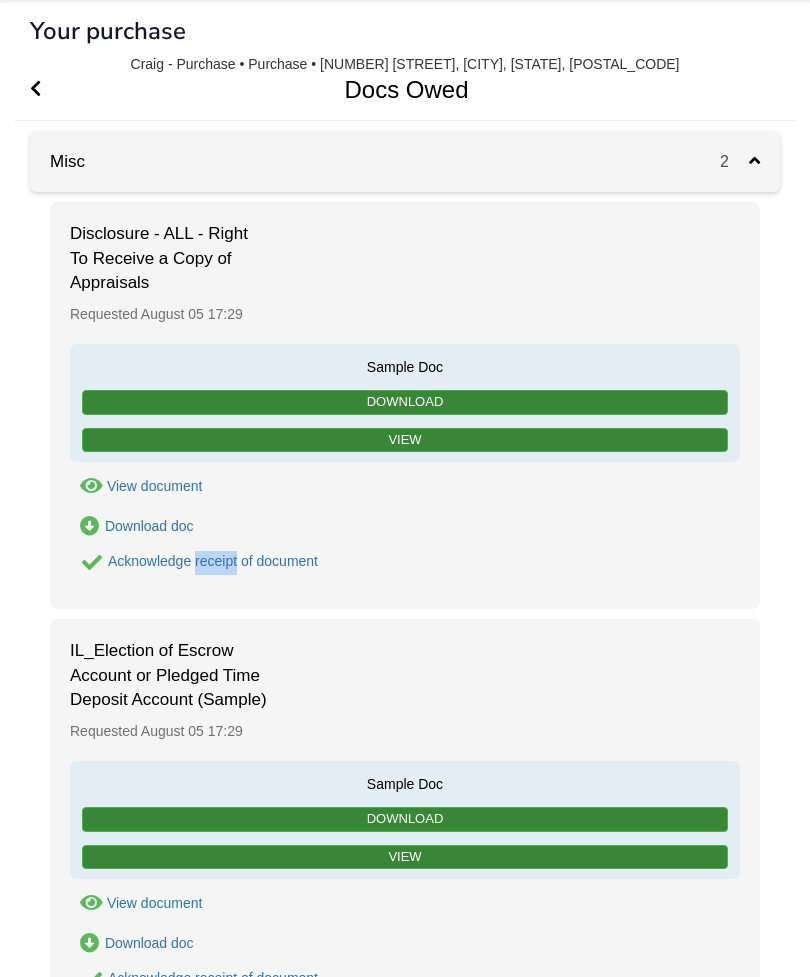 click on "Disclosure - ALL - Right To Receive a Copy of Appraisals
Requested August 05 17:29
Sample Doc
Download
View
View document
View document
Download doc
Download doc" at bounding box center (405, 406) 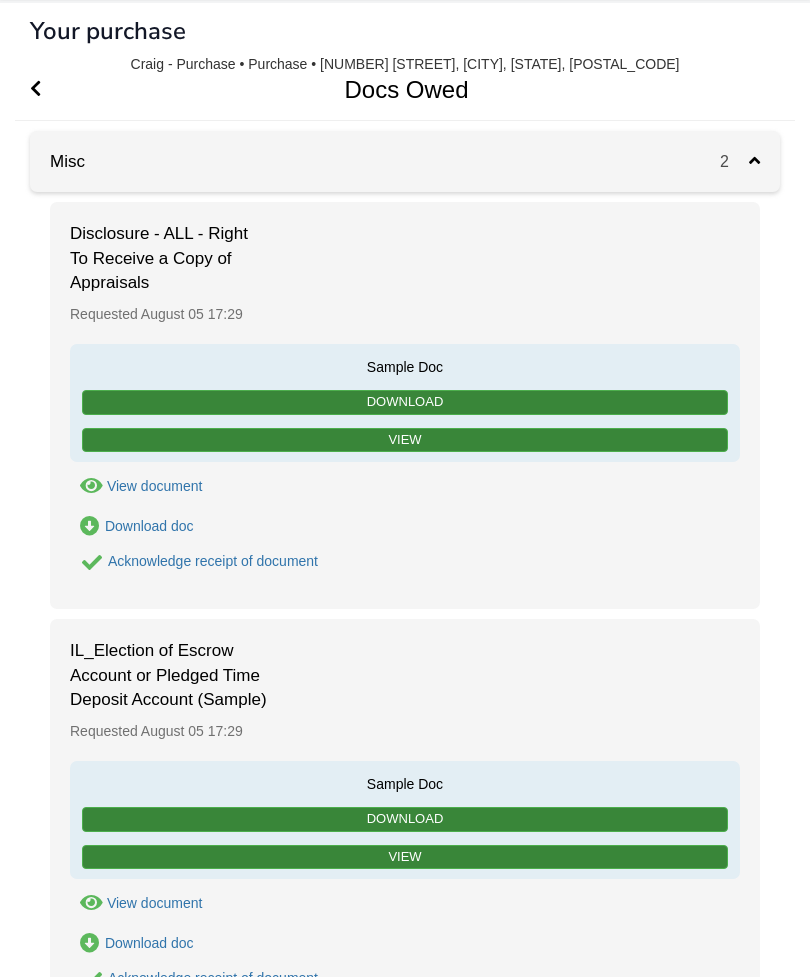 scroll, scrollTop: 50, scrollLeft: 0, axis: vertical 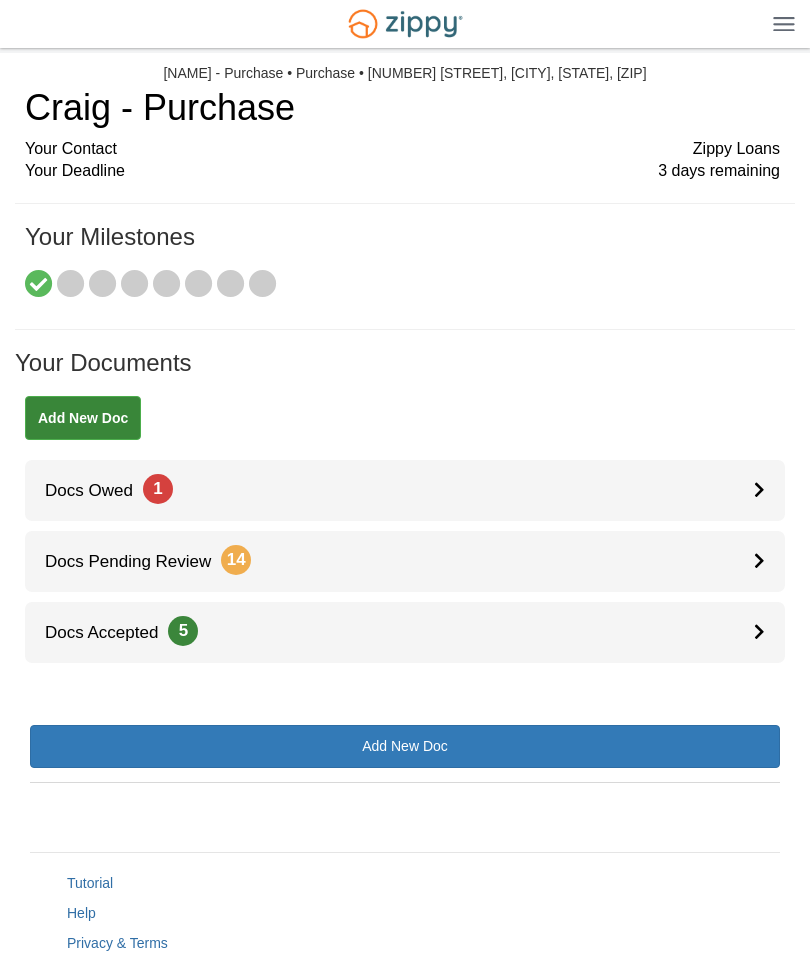 click on "Docs Owed 1" at bounding box center [405, 490] 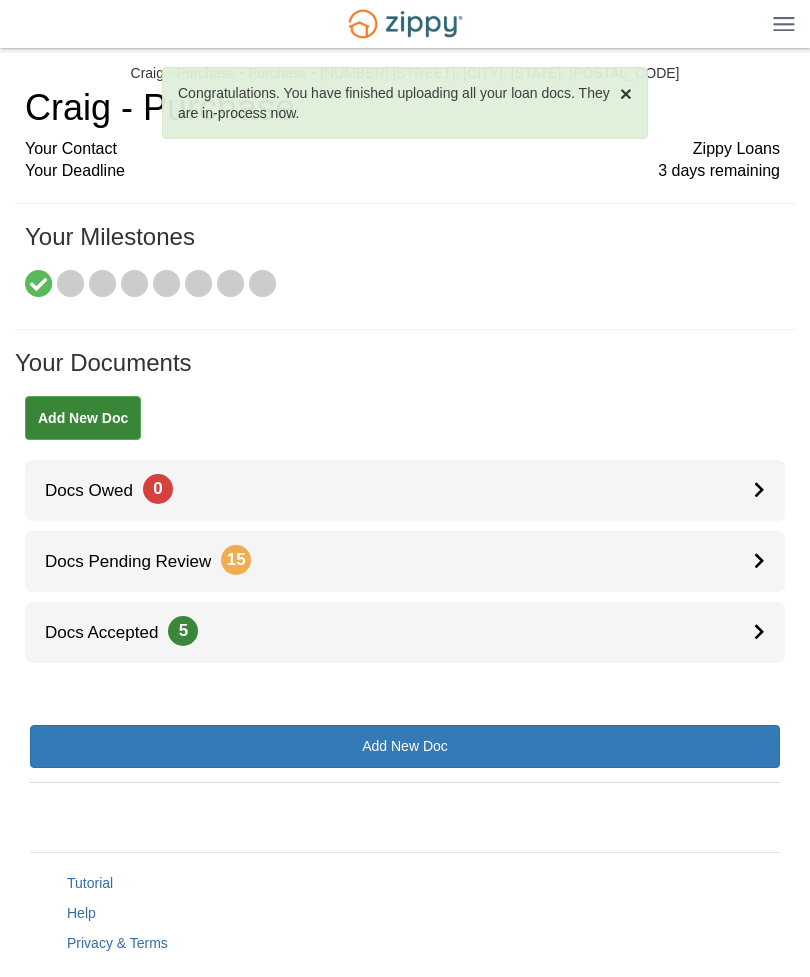 scroll, scrollTop: 0, scrollLeft: 0, axis: both 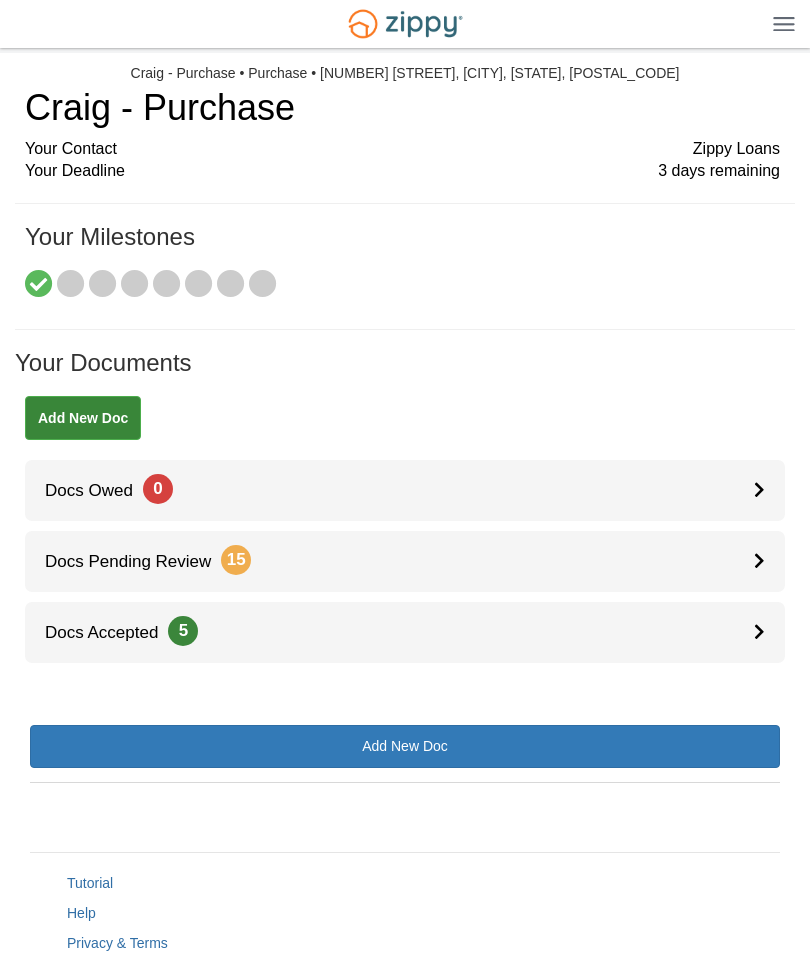 click on "Docs Pending Review 15" at bounding box center (405, 561) 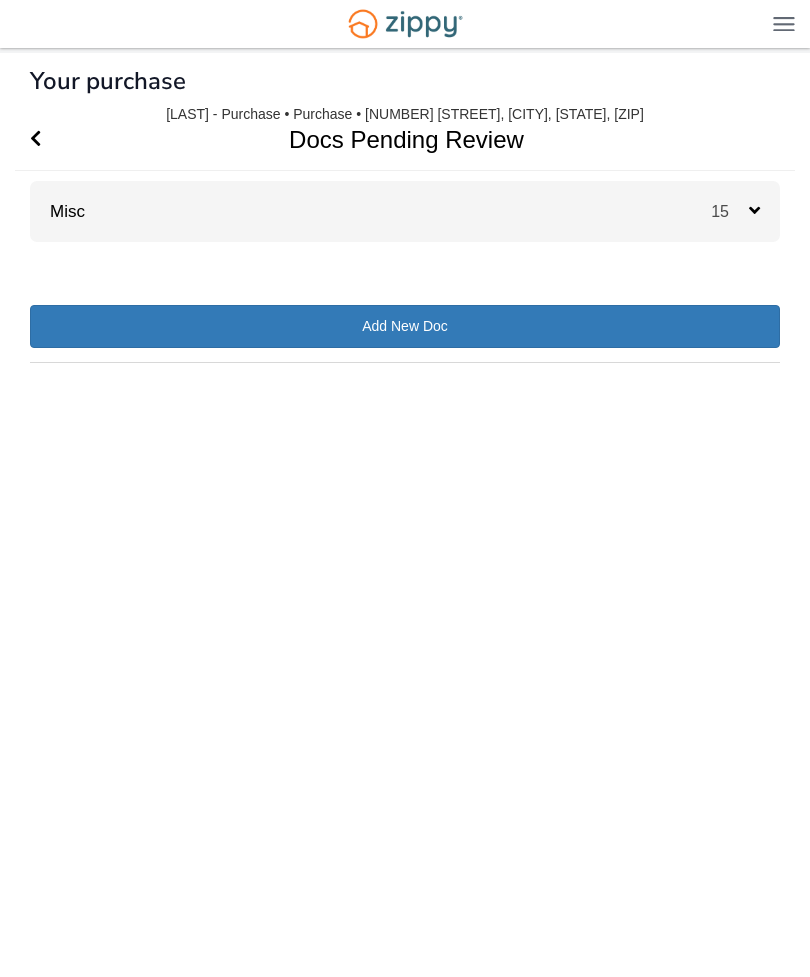 scroll, scrollTop: 0, scrollLeft: 0, axis: both 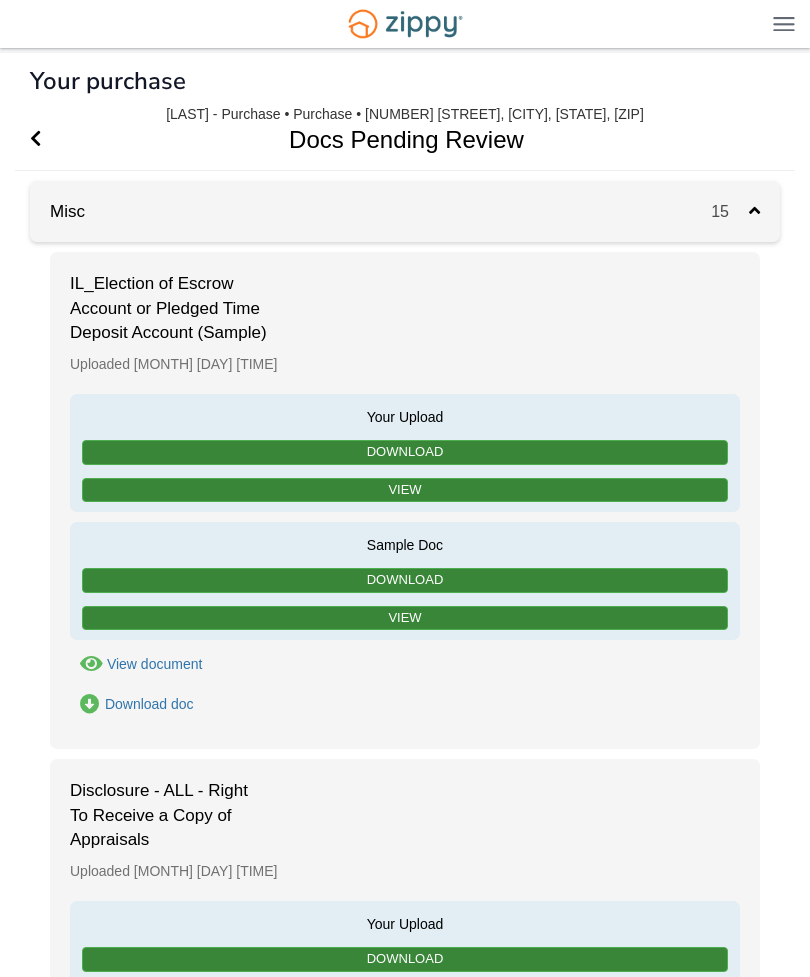 click at bounding box center [35, 138] 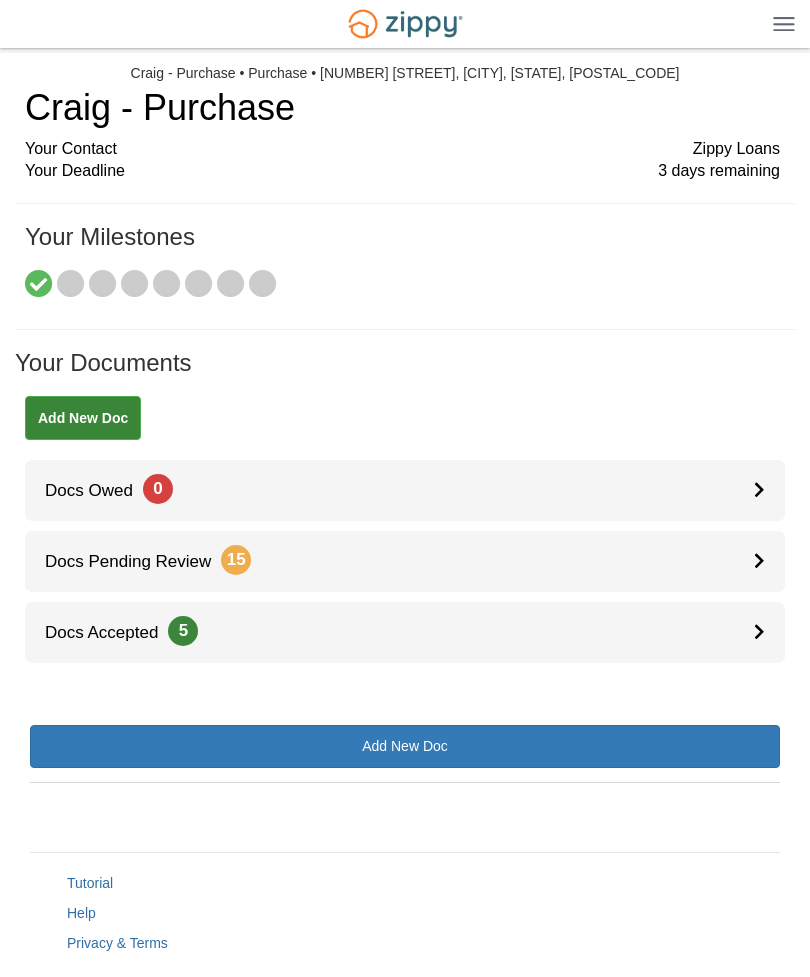 scroll, scrollTop: 0, scrollLeft: 0, axis: both 